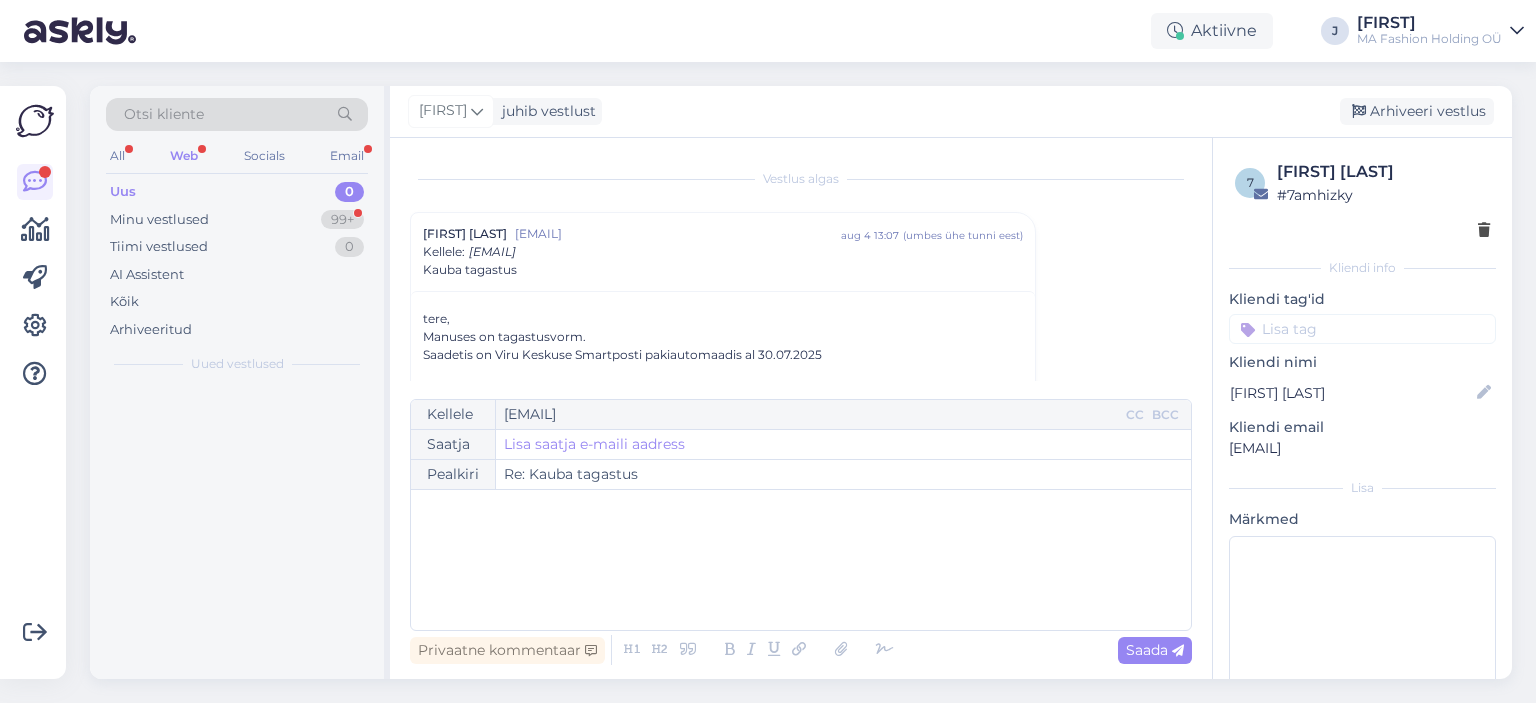 scroll, scrollTop: 0, scrollLeft: 0, axis: both 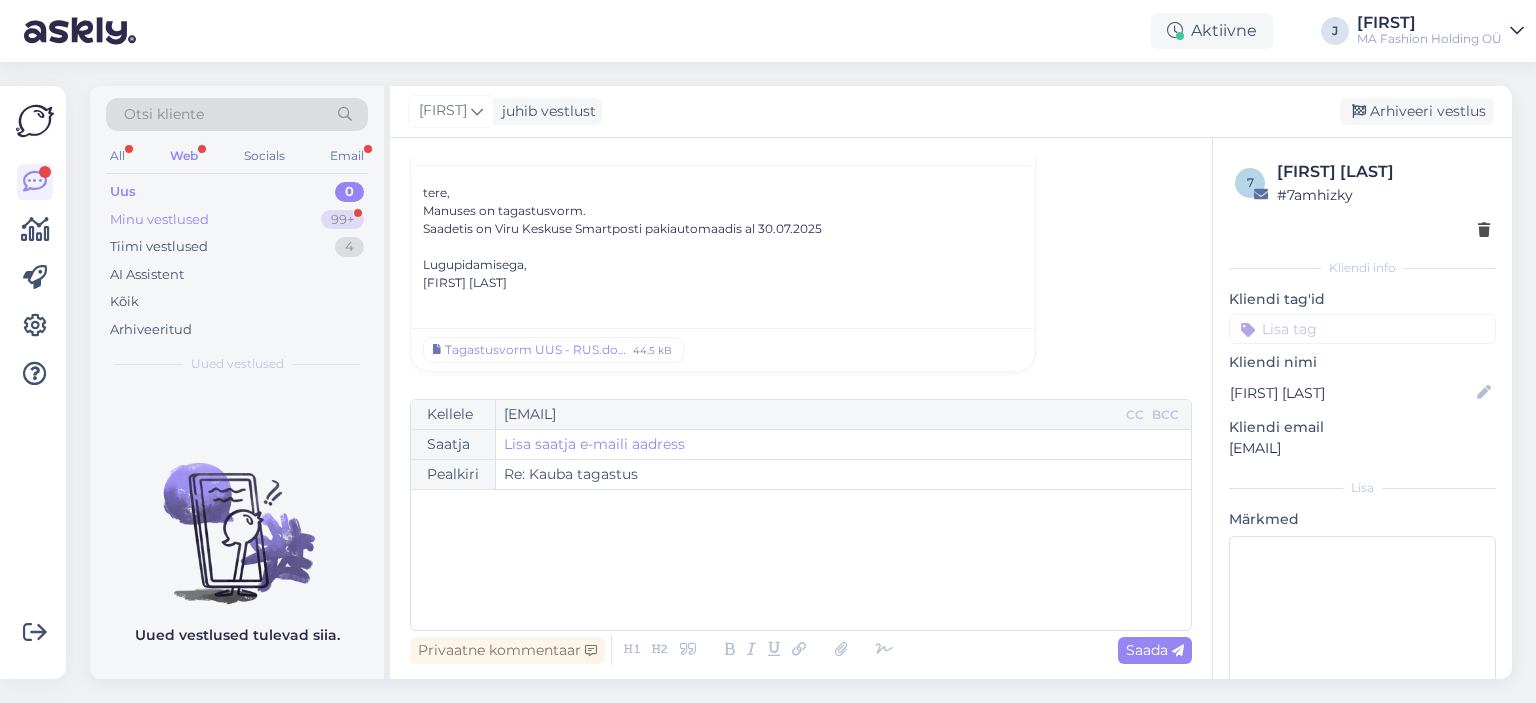 drag, startPoint x: 220, startPoint y: 250, endPoint x: 240, endPoint y: 216, distance: 39.446167 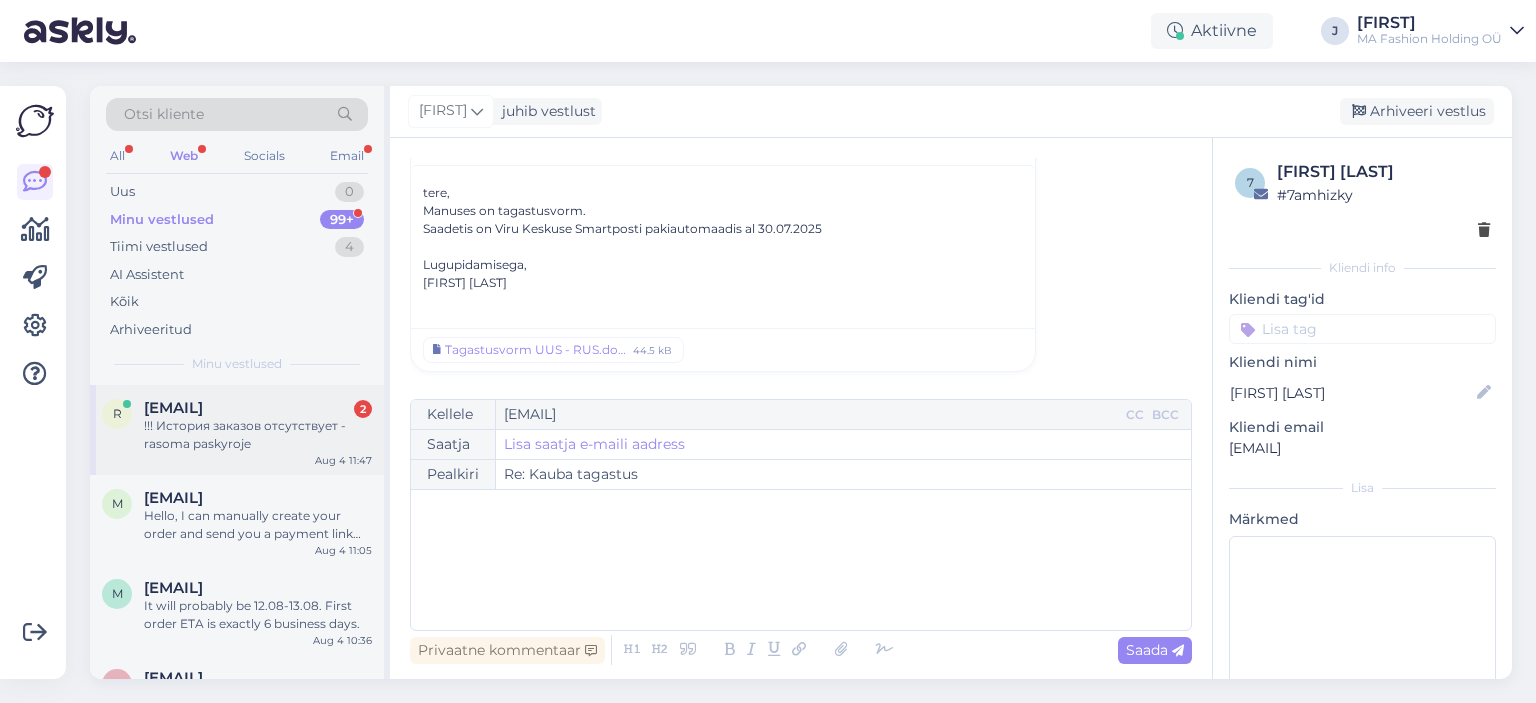 click on "[EMAIL]" at bounding box center (173, 408) 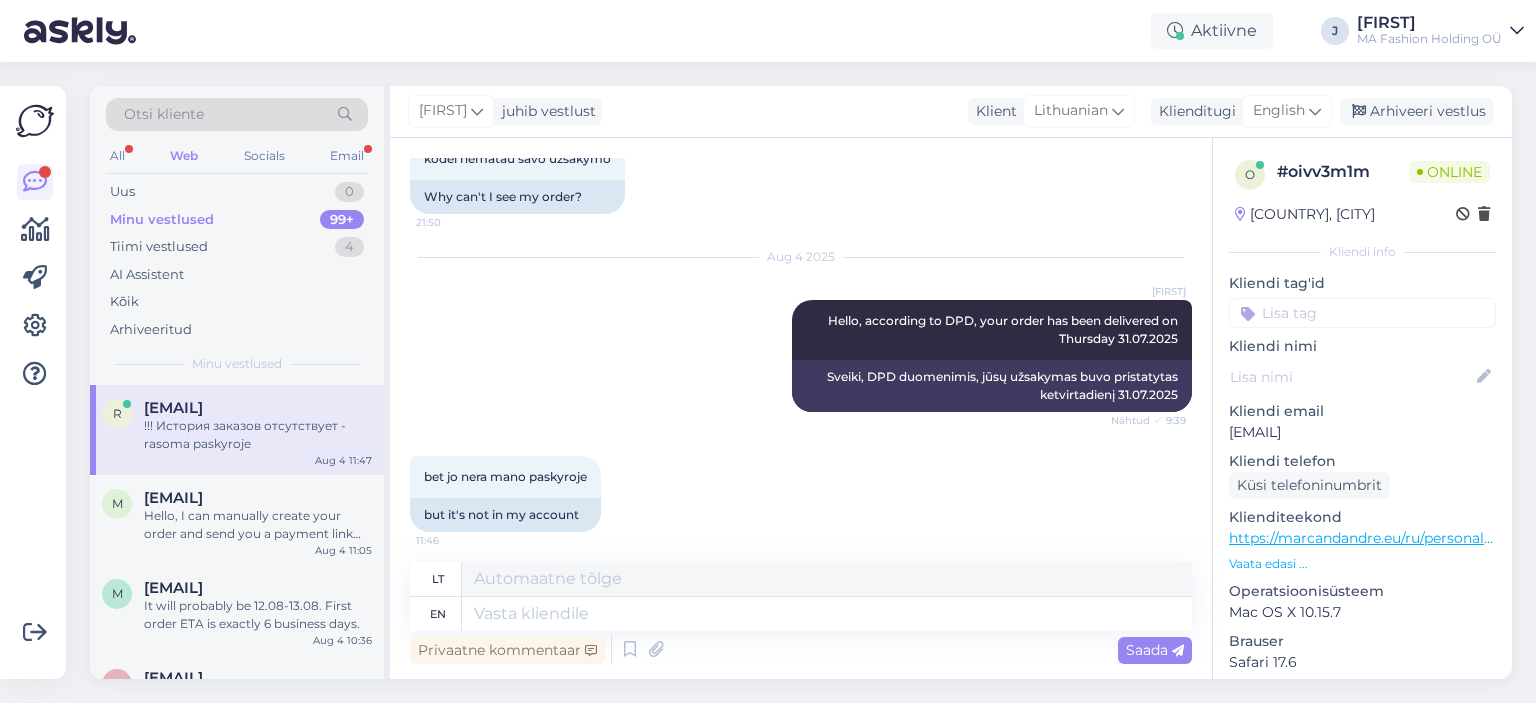scroll, scrollTop: 256, scrollLeft: 0, axis: vertical 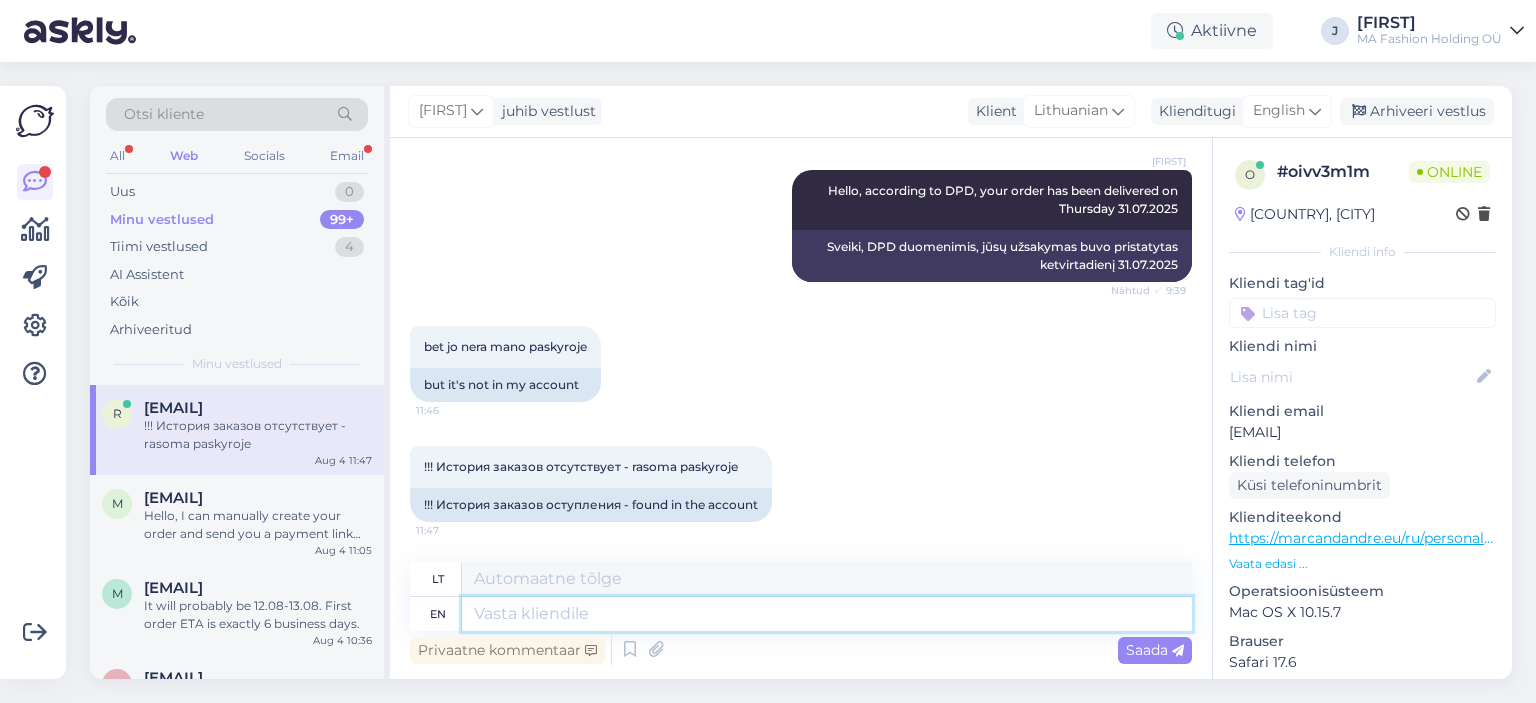 click at bounding box center (827, 614) 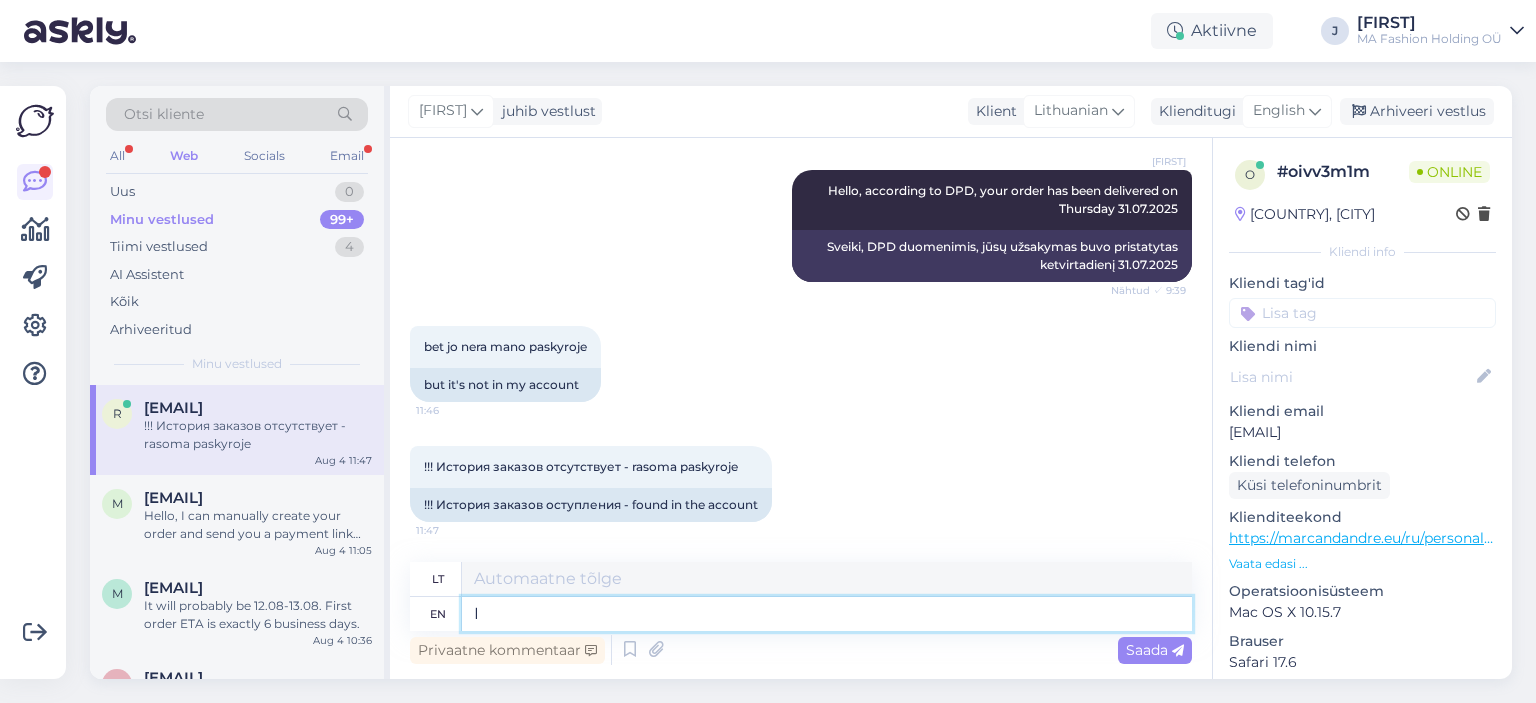 type on "I w" 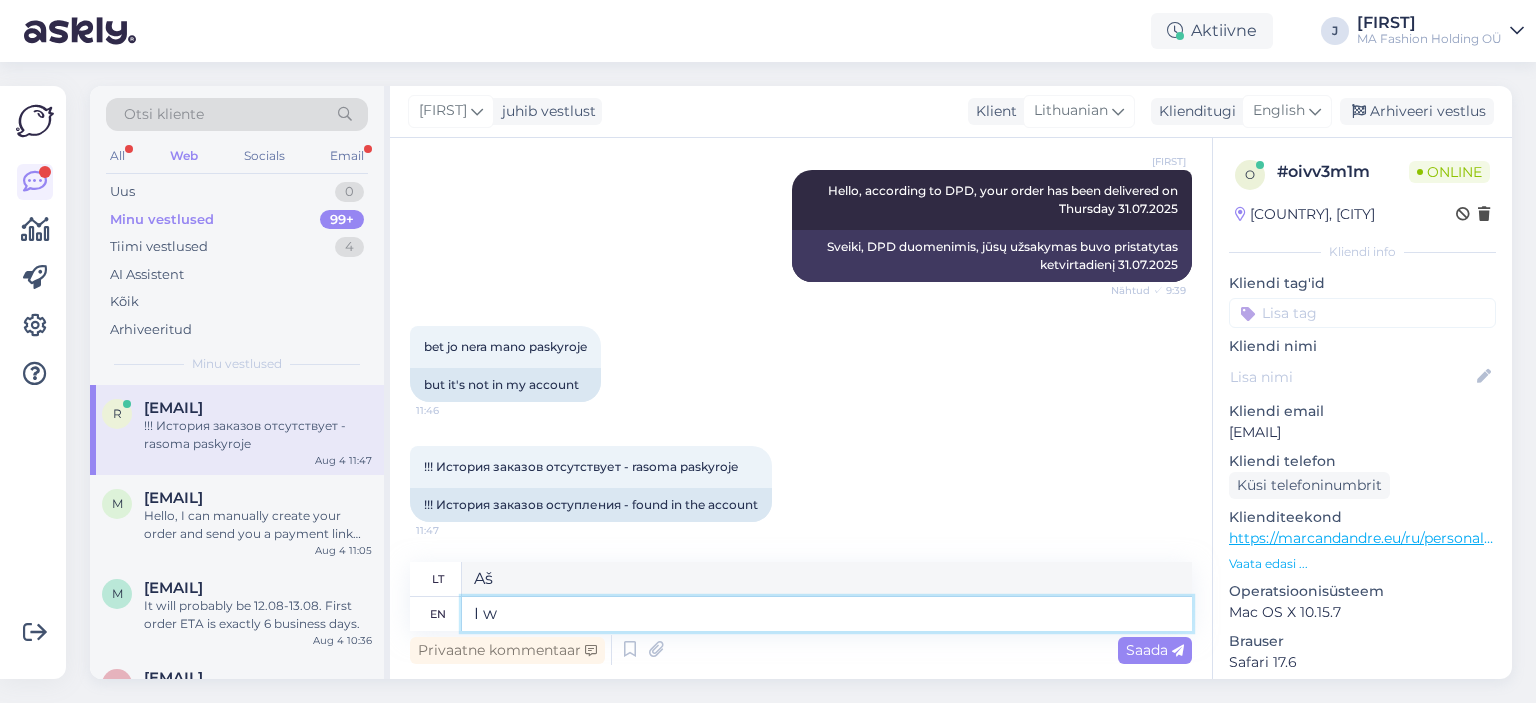 type on "Aš w" 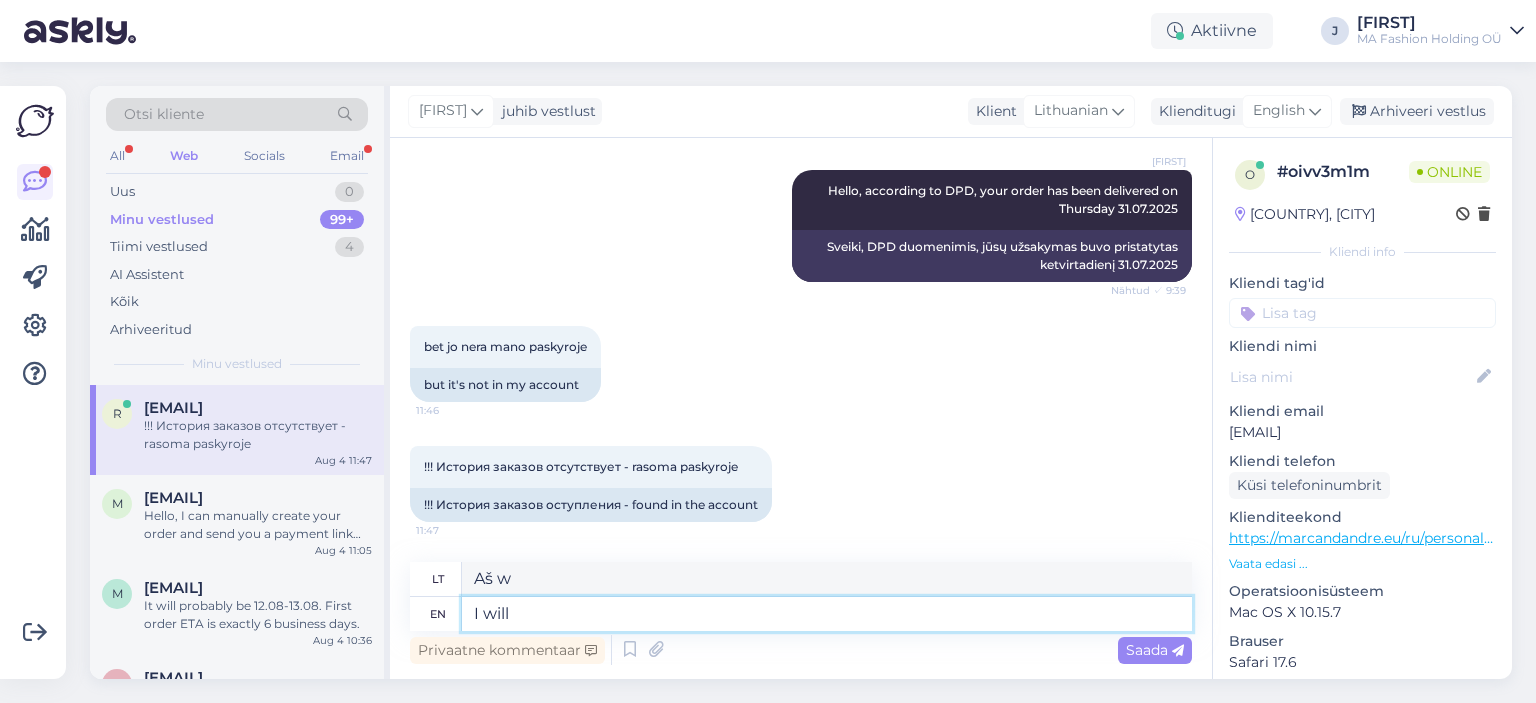 type on "I will f" 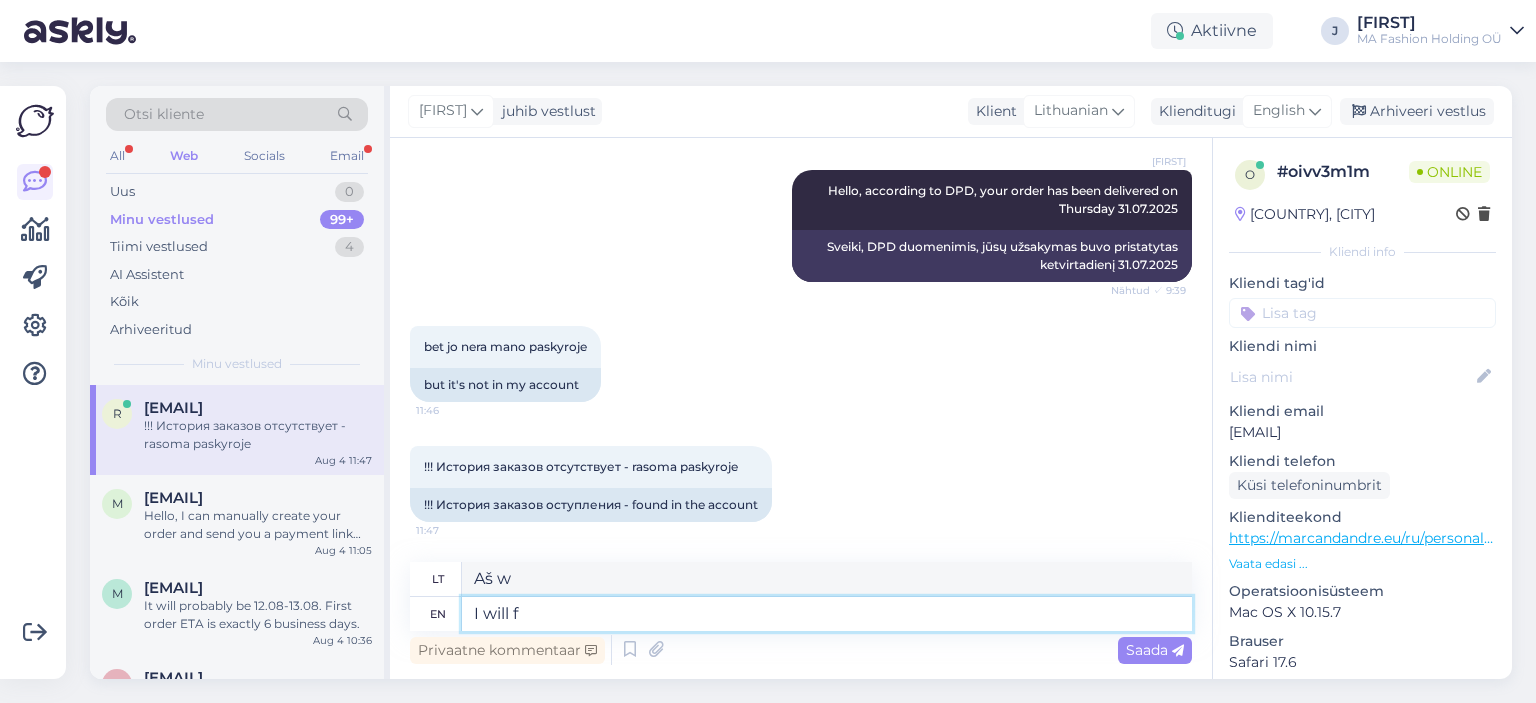 type on "Aš padarysiu" 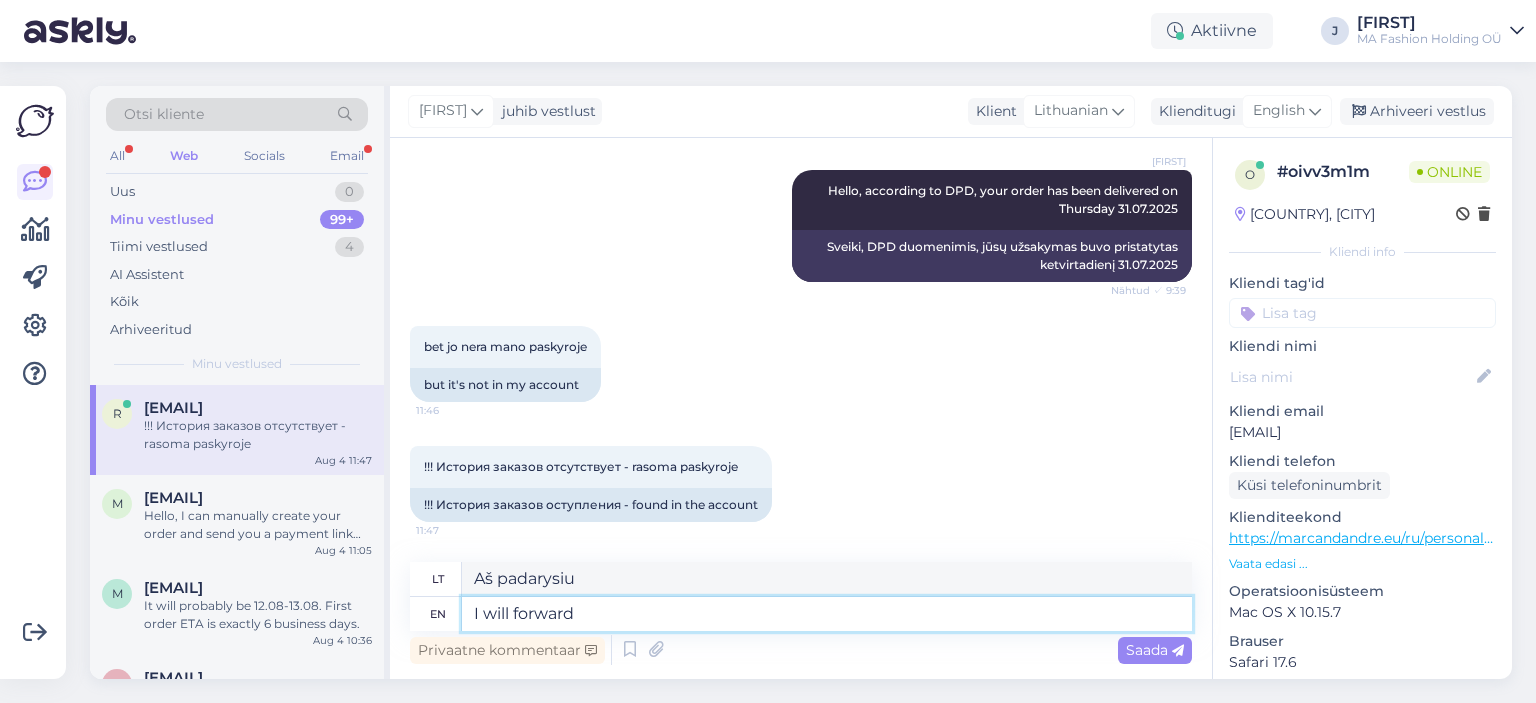 type on "I will forward e" 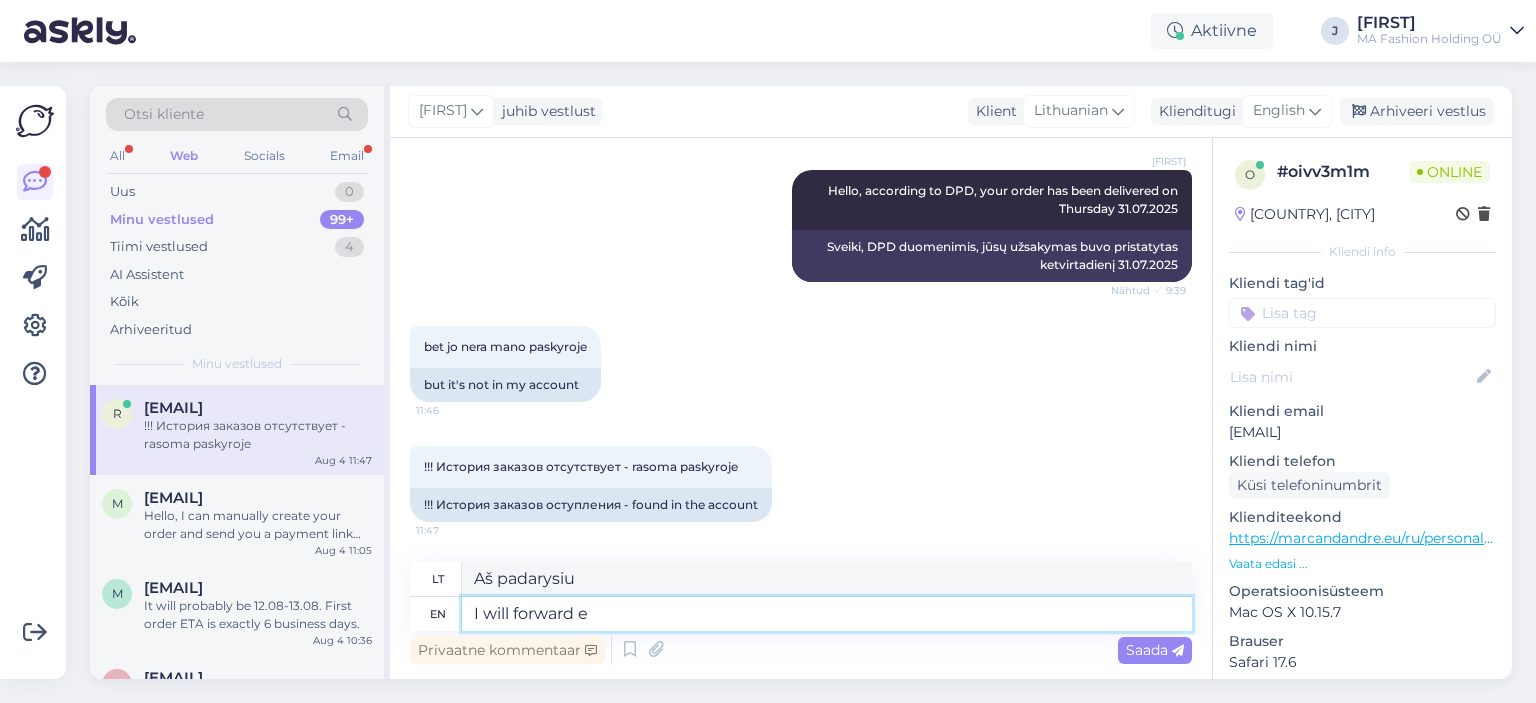 type on "Aš perduosiu" 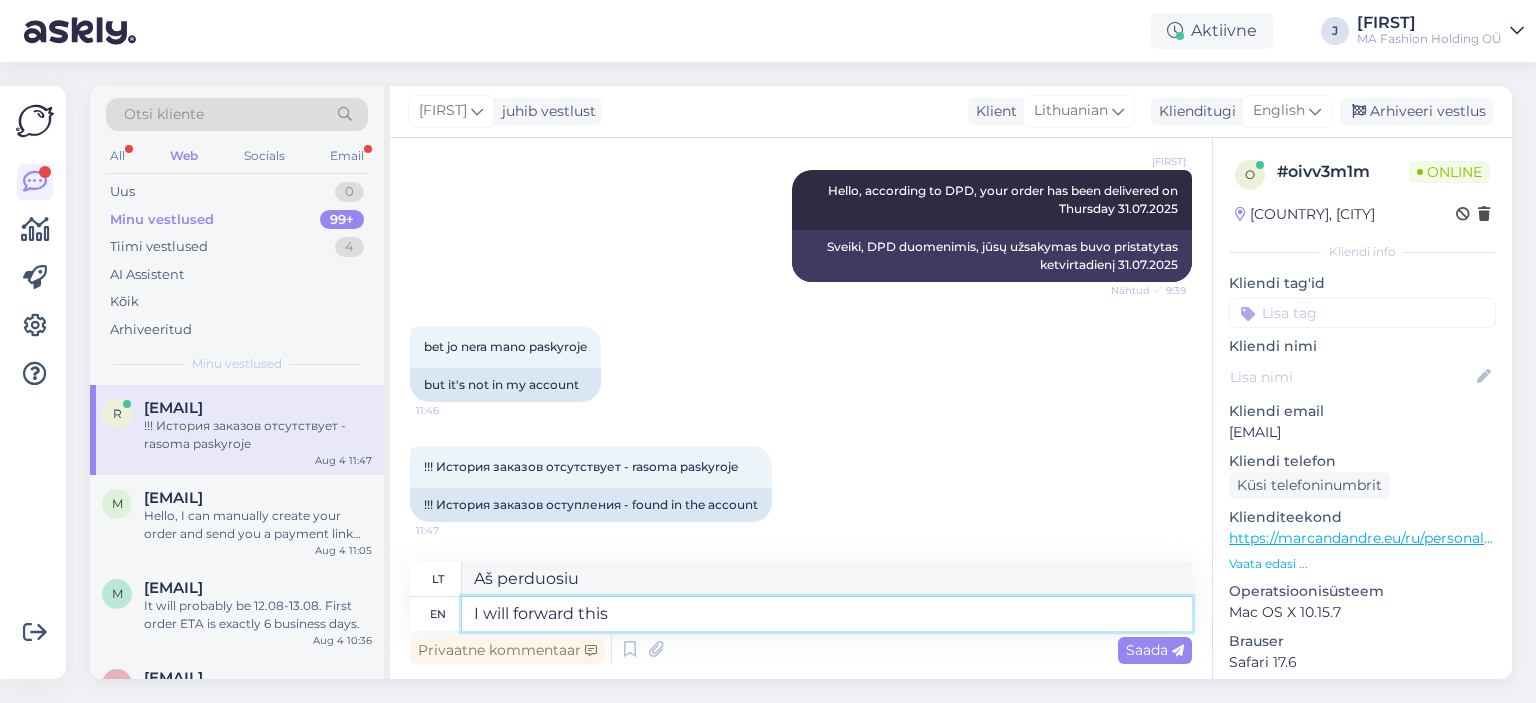 type on "I will forward this" 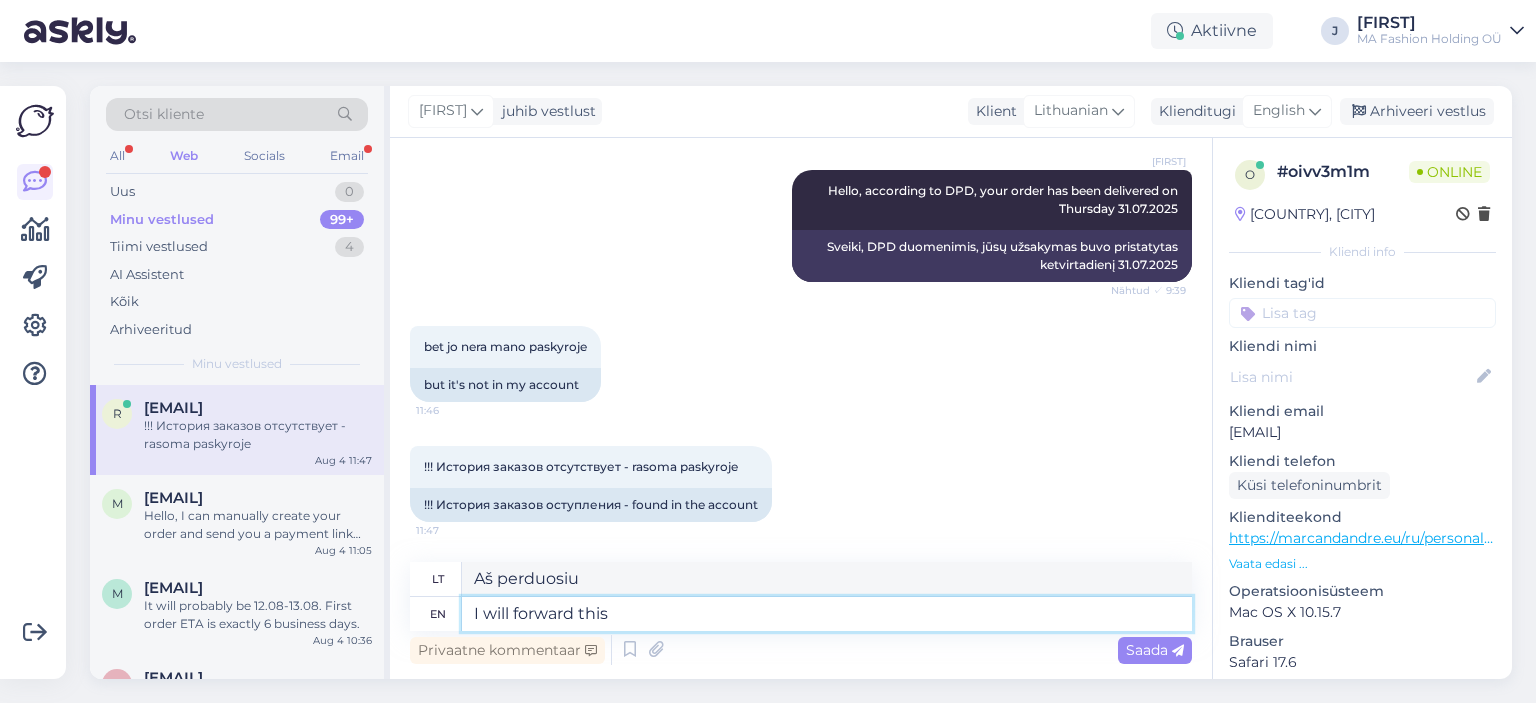 type on "Aš tai perduosiu" 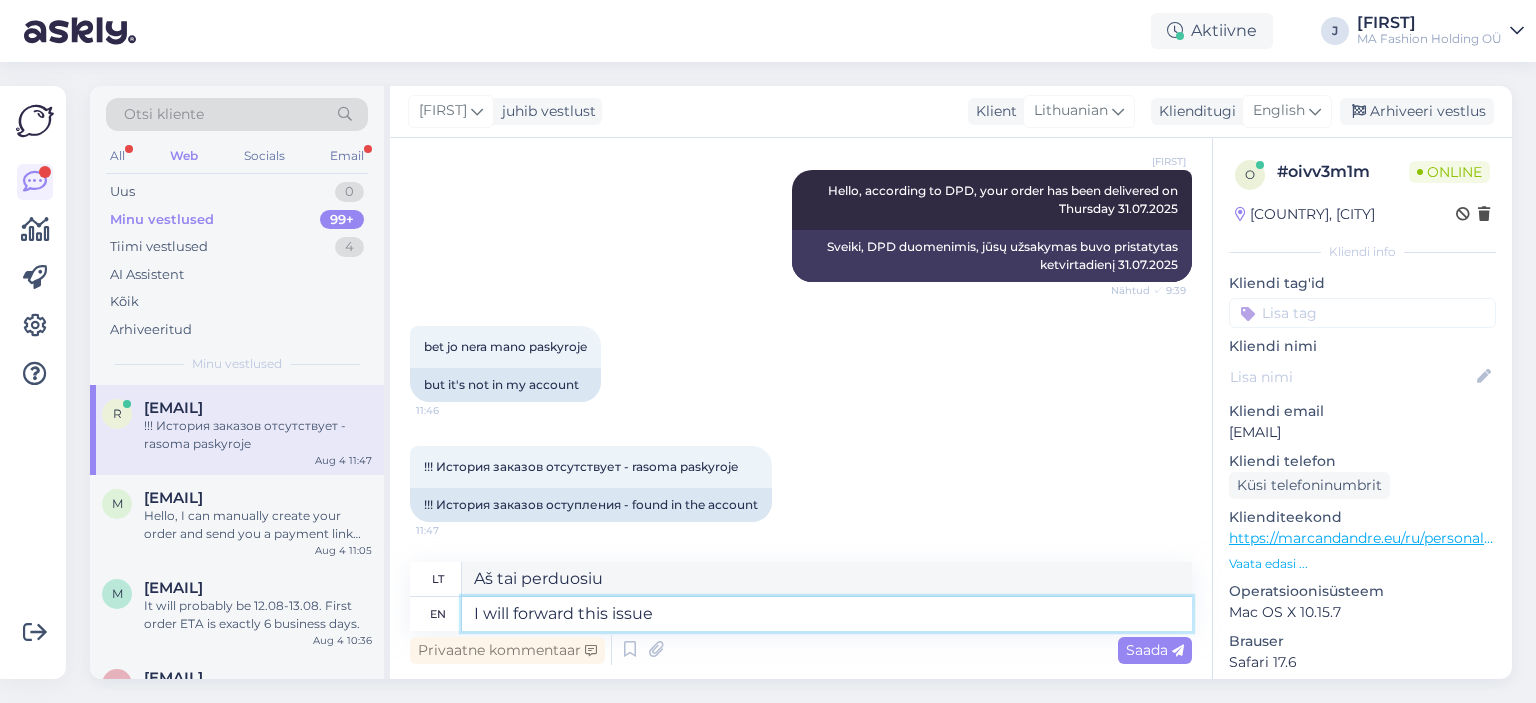 type on "I will forward this issue t" 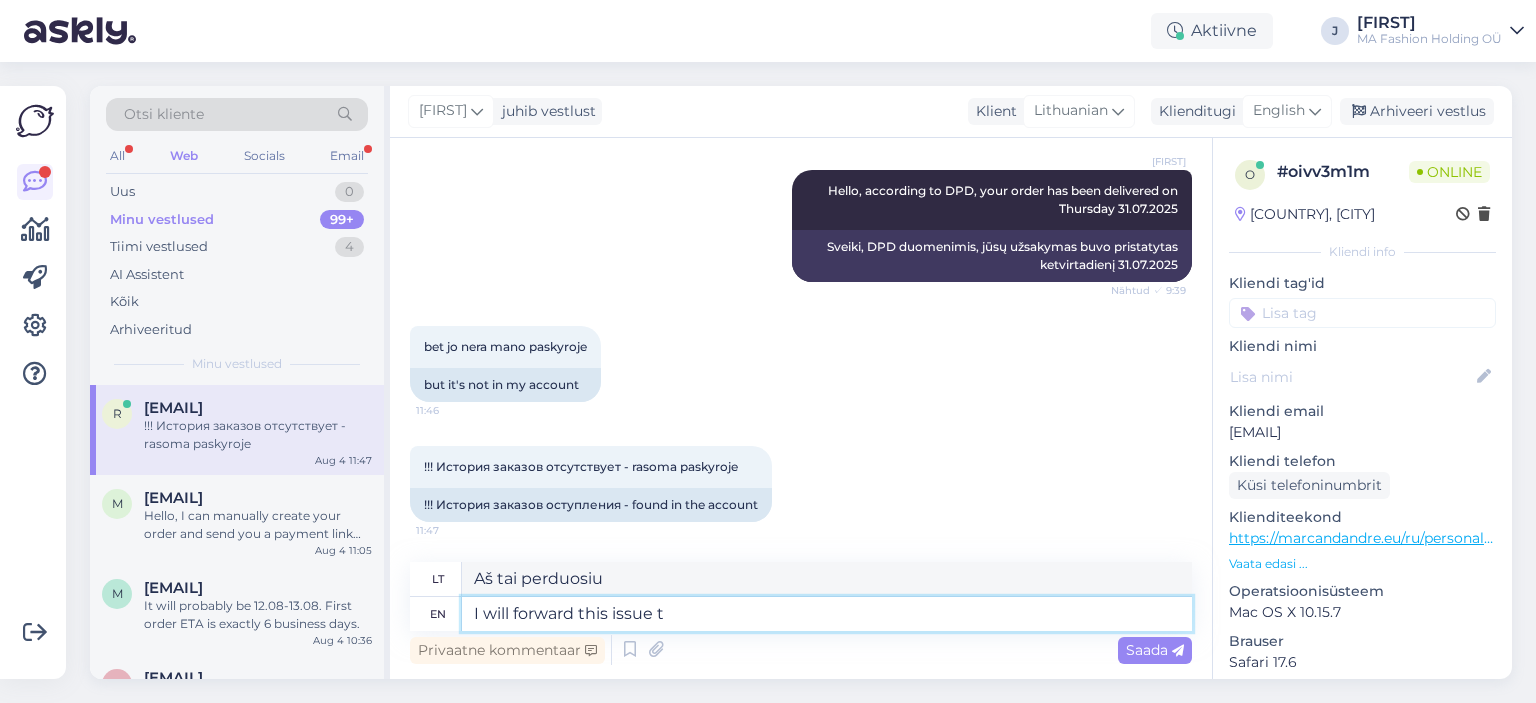 type on "Perduosiu šį klausimą" 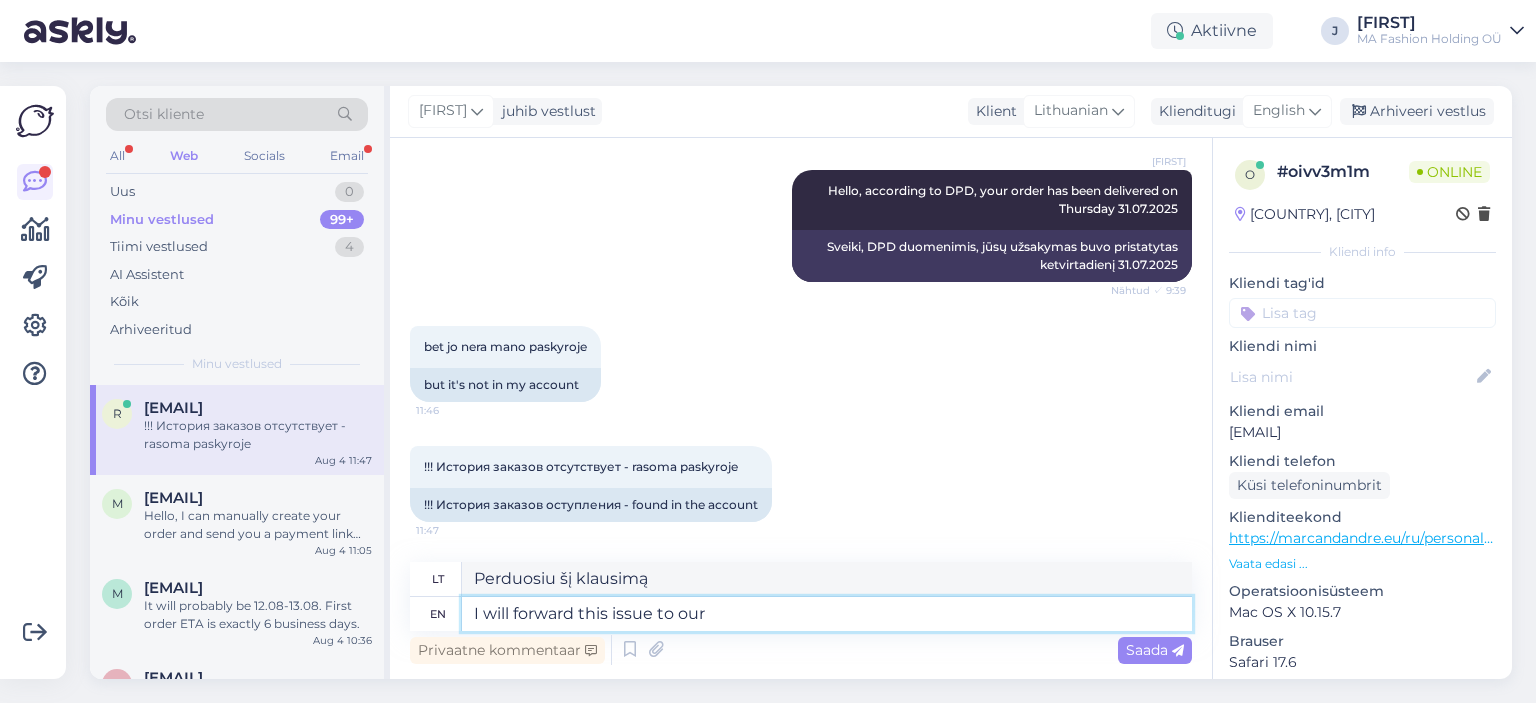 type on "I will forward this issue to our" 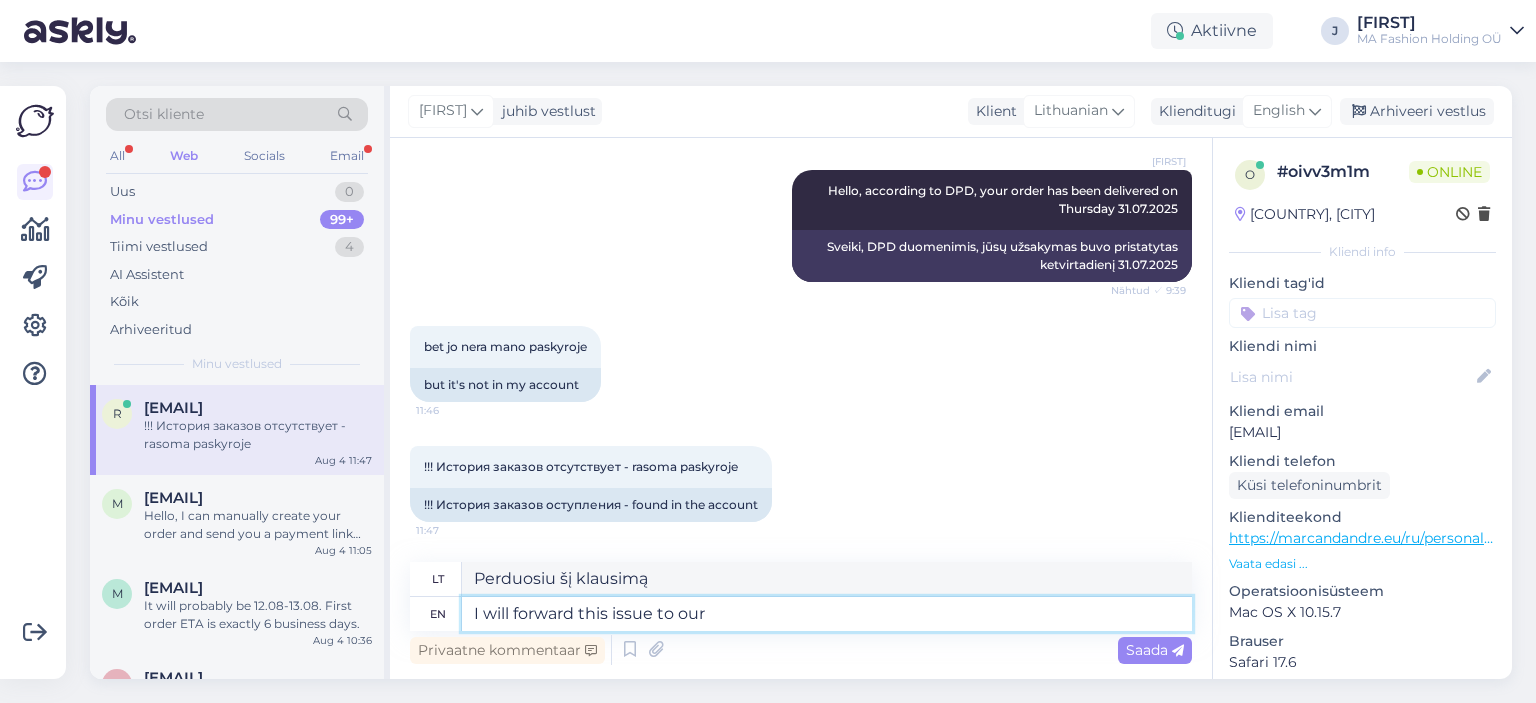 type on "Perduosiu šį klausimą mūsų" 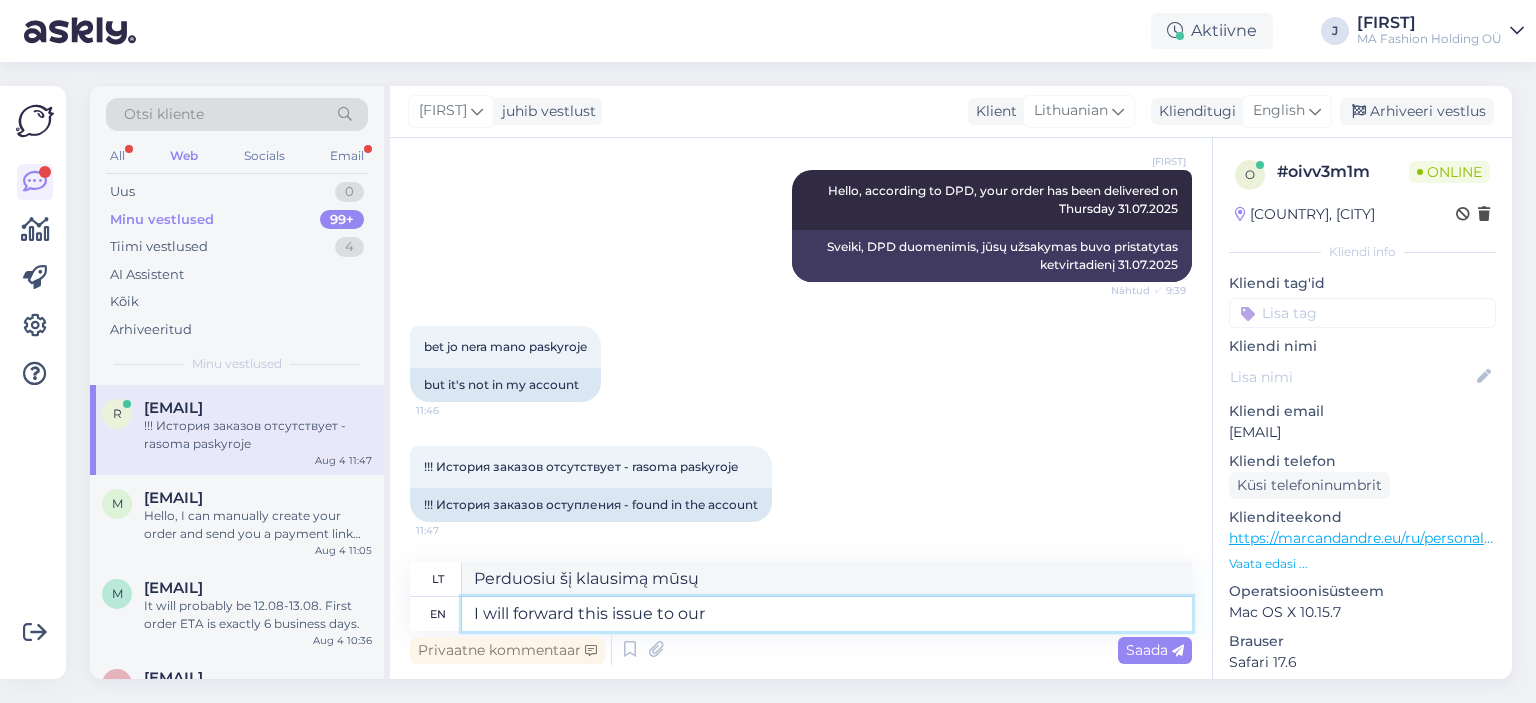 type on "I will forward this issue to our I" 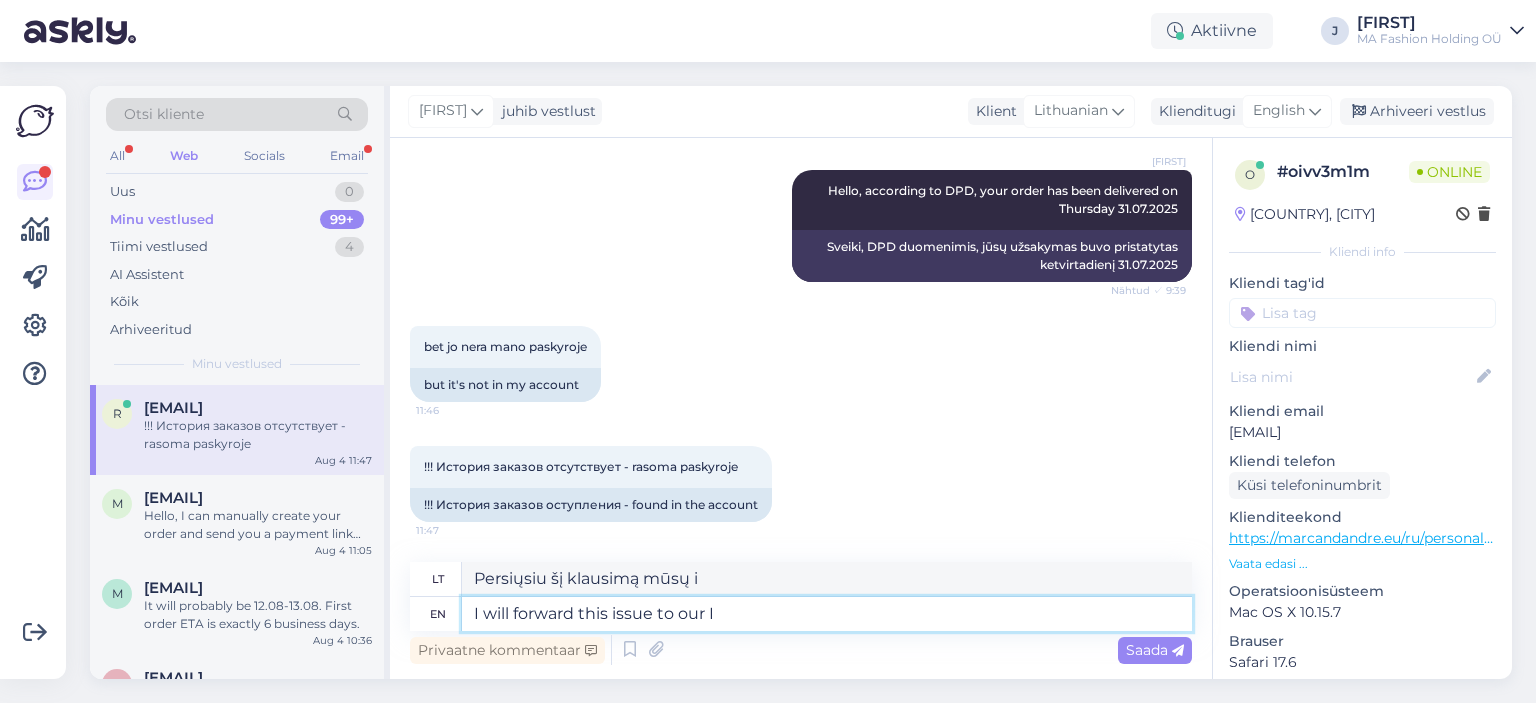type on "Perduosiu šį klausimą mūsų" 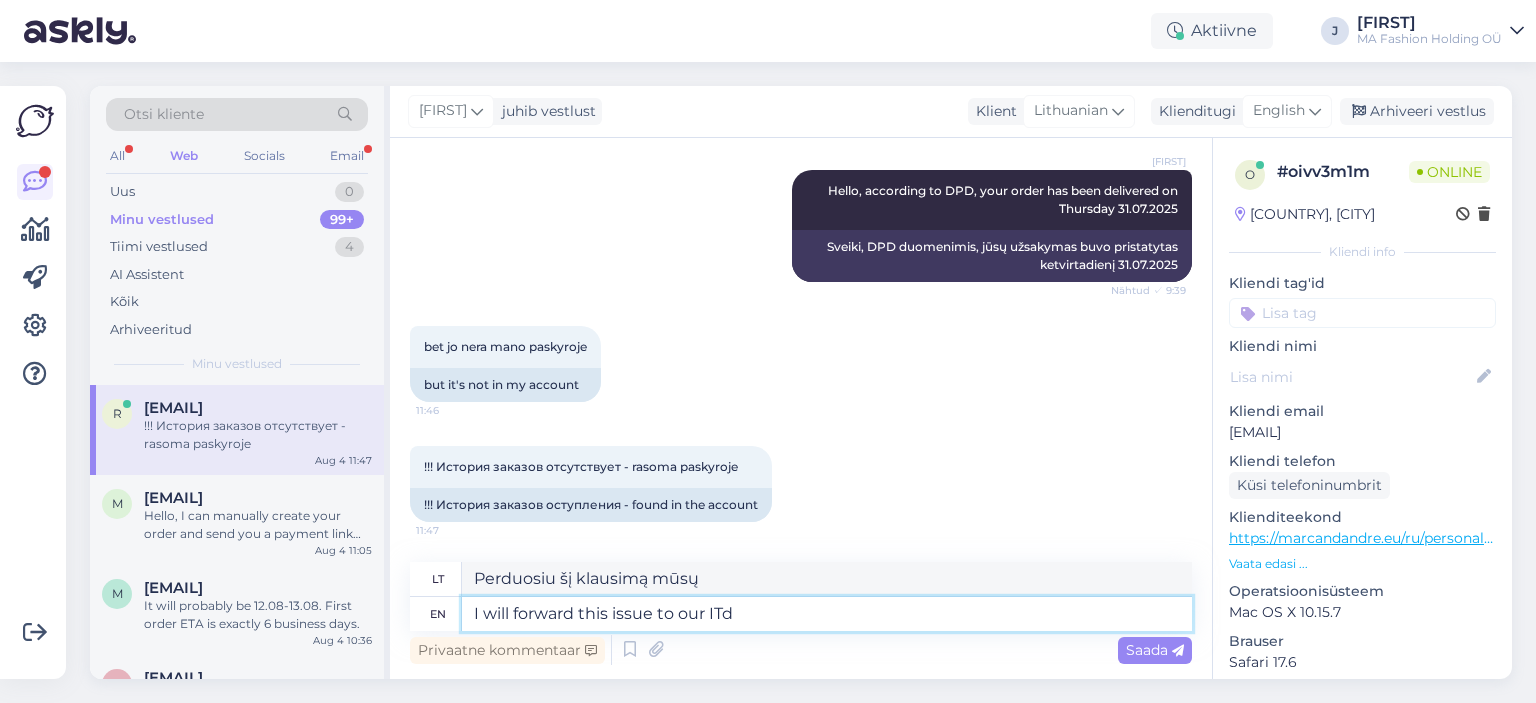 type on "I will forward this issue to our ITde" 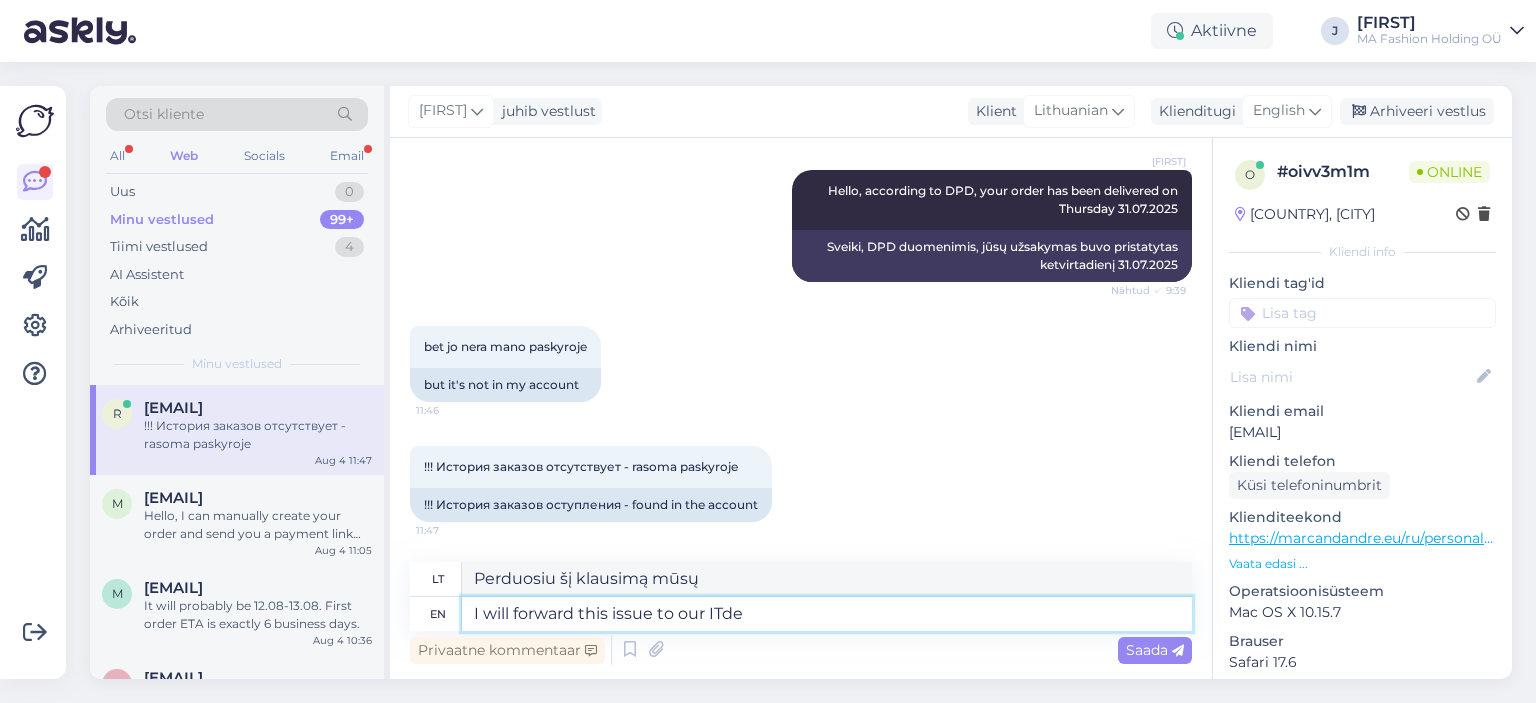 type on "Persiųsiu šį klausimą mūsų IT skyriui." 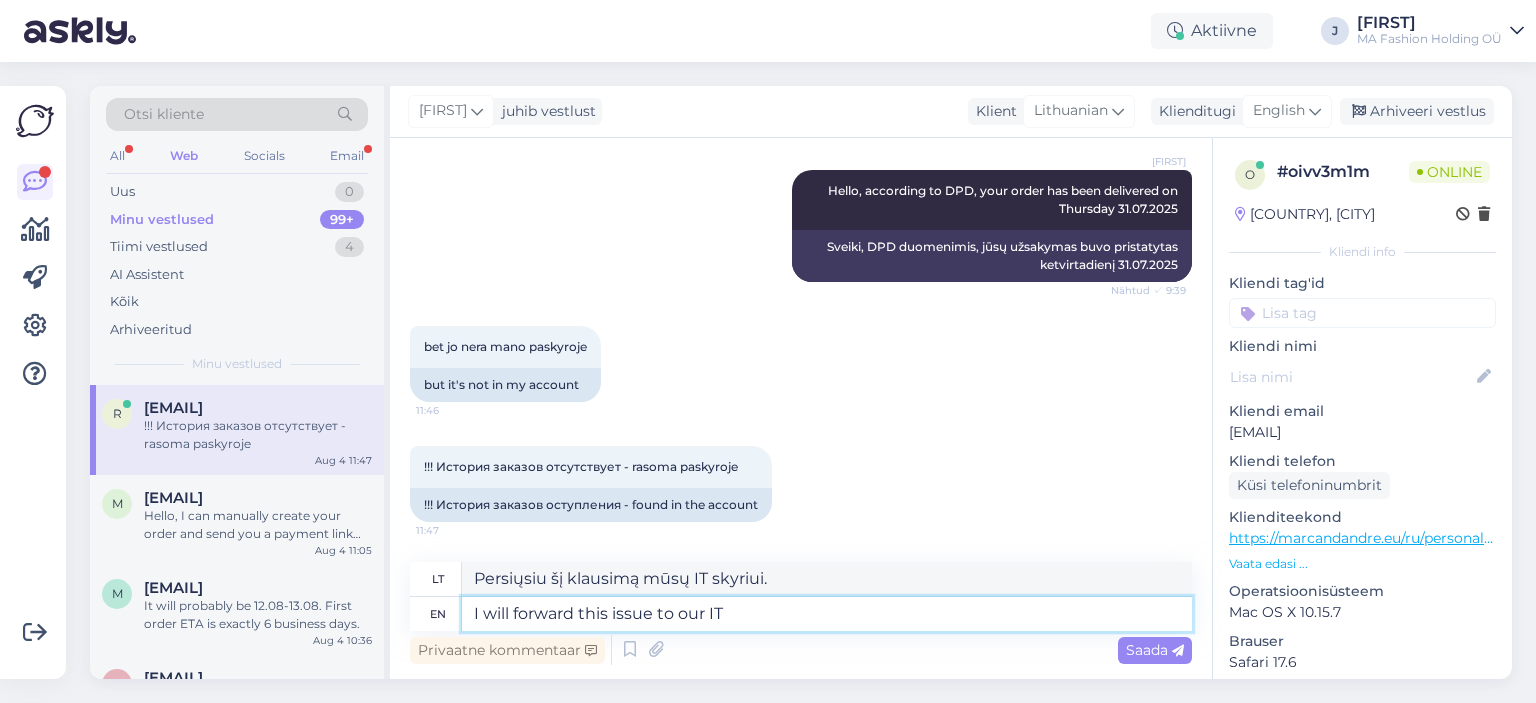 type on "I will forward this issue to our IT d" 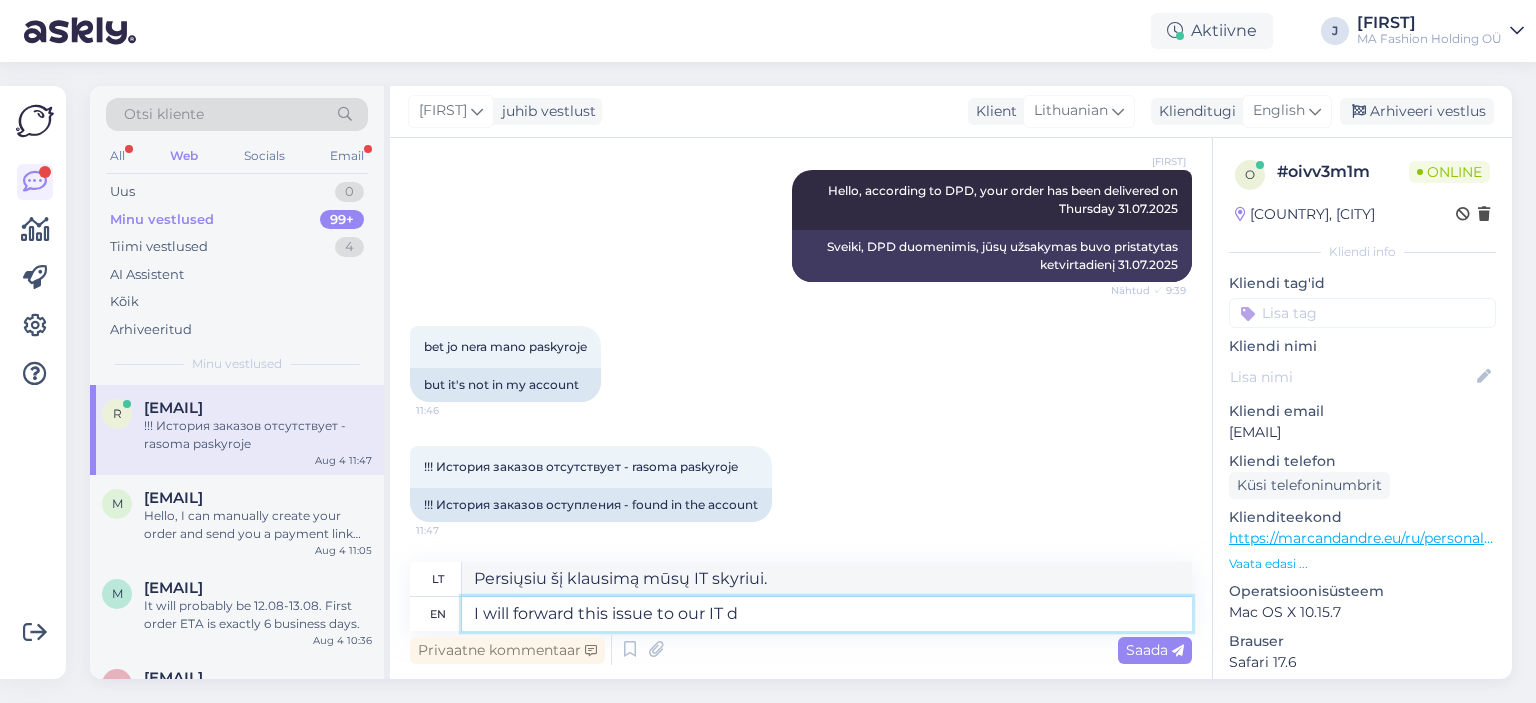 type on "Perduosiu šią problemą mūsų IT skyriui" 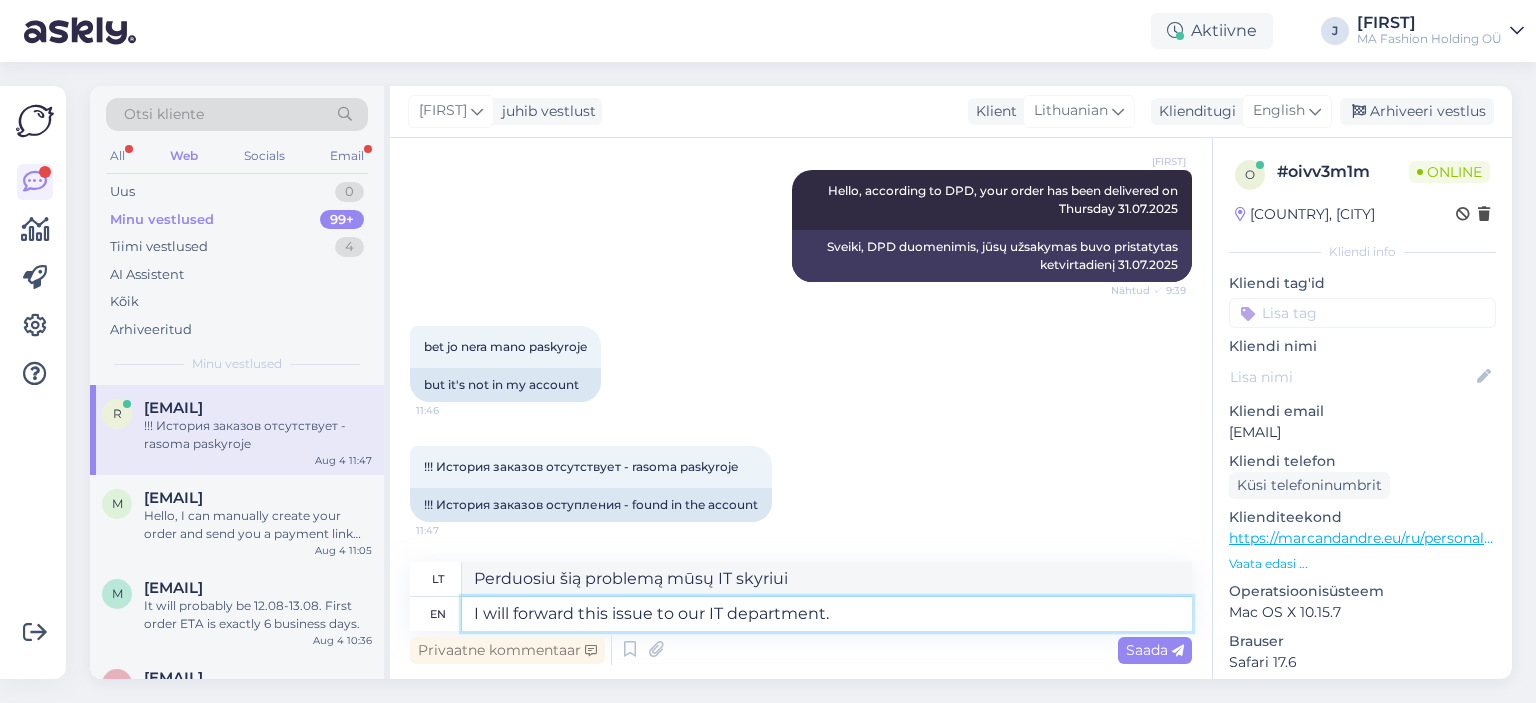 type on "I will forward this issue to our IT department." 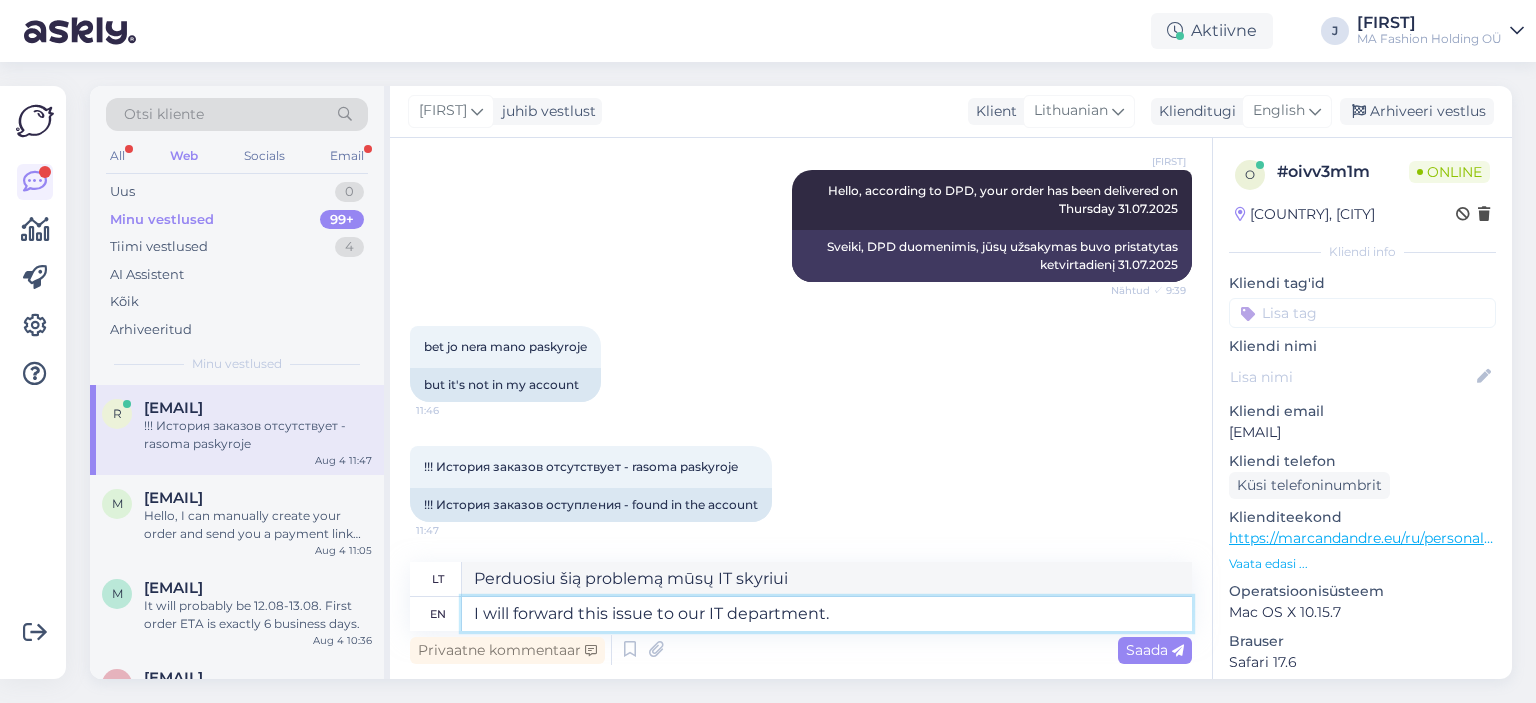 type on "Perduosiu šią problemą mūsų IT skyriui." 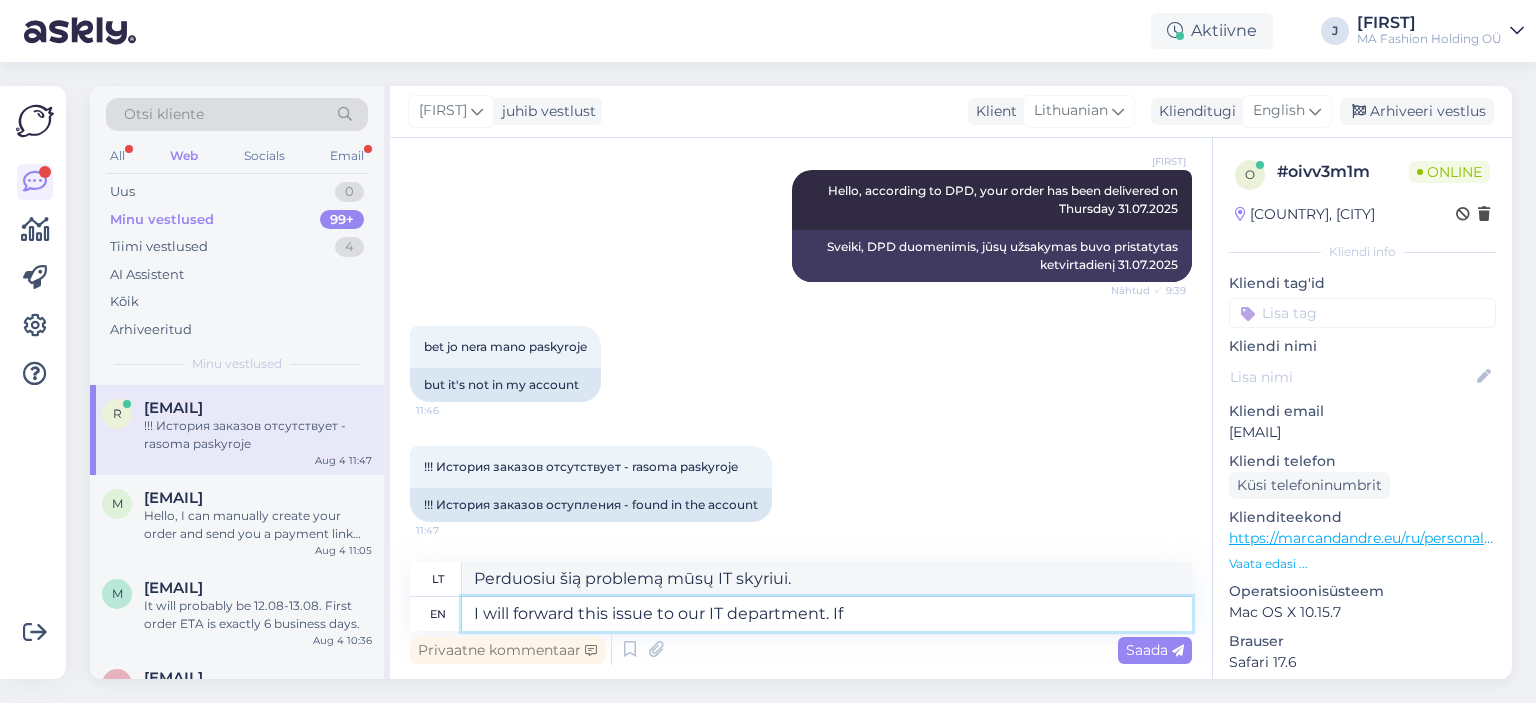 type on "I will forward this issue to our IT department. If" 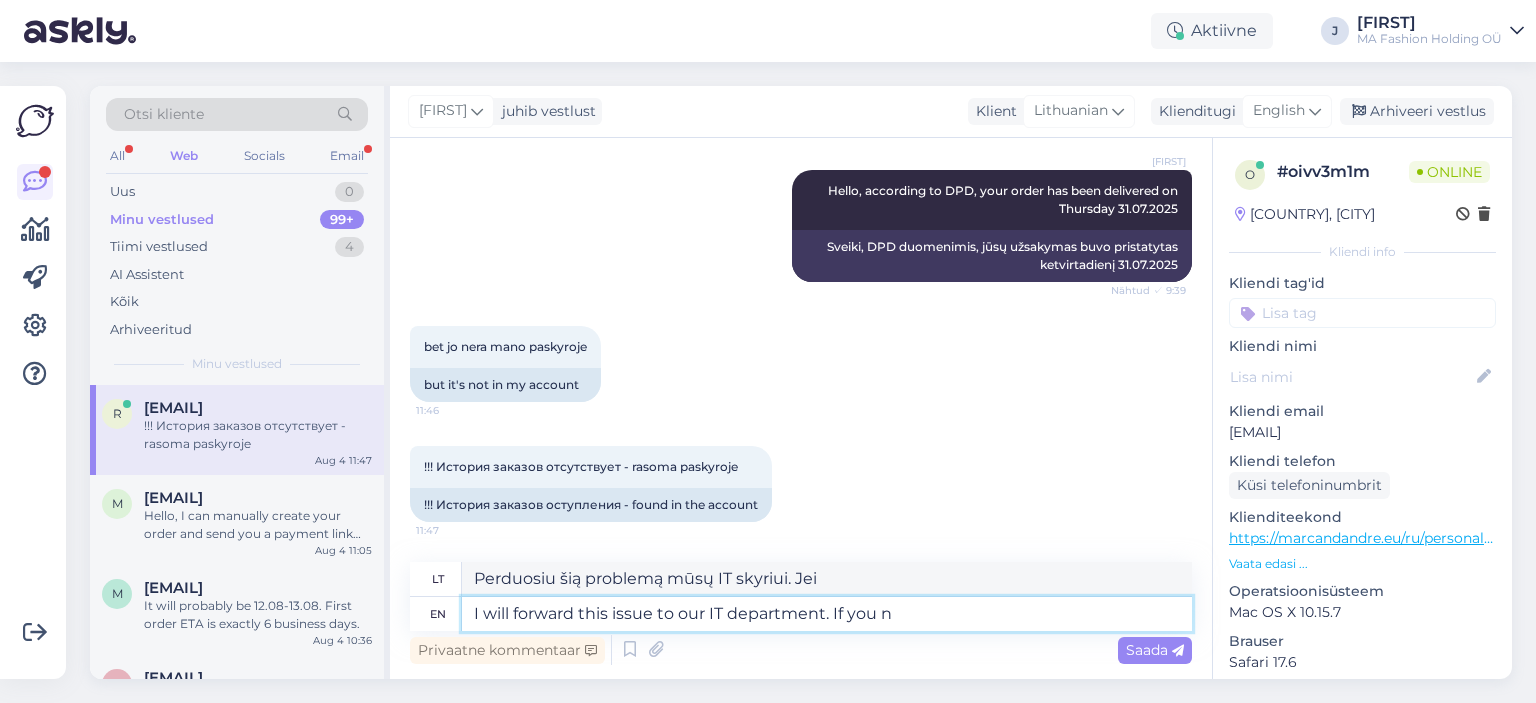 type on "I will forward this issue to our IT ne" 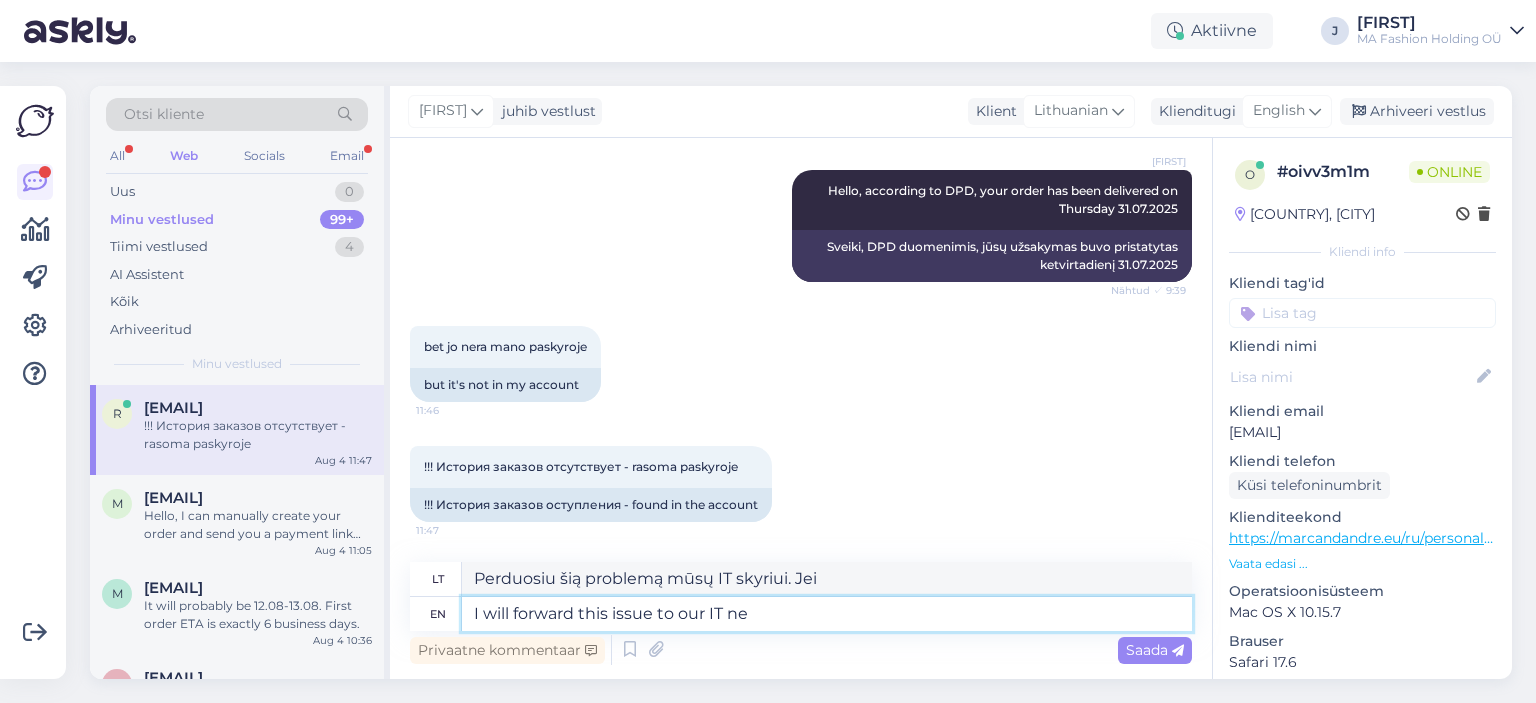 type on "Persiųsiu šią problemą mūsų IT skyriui. Jei jūs" 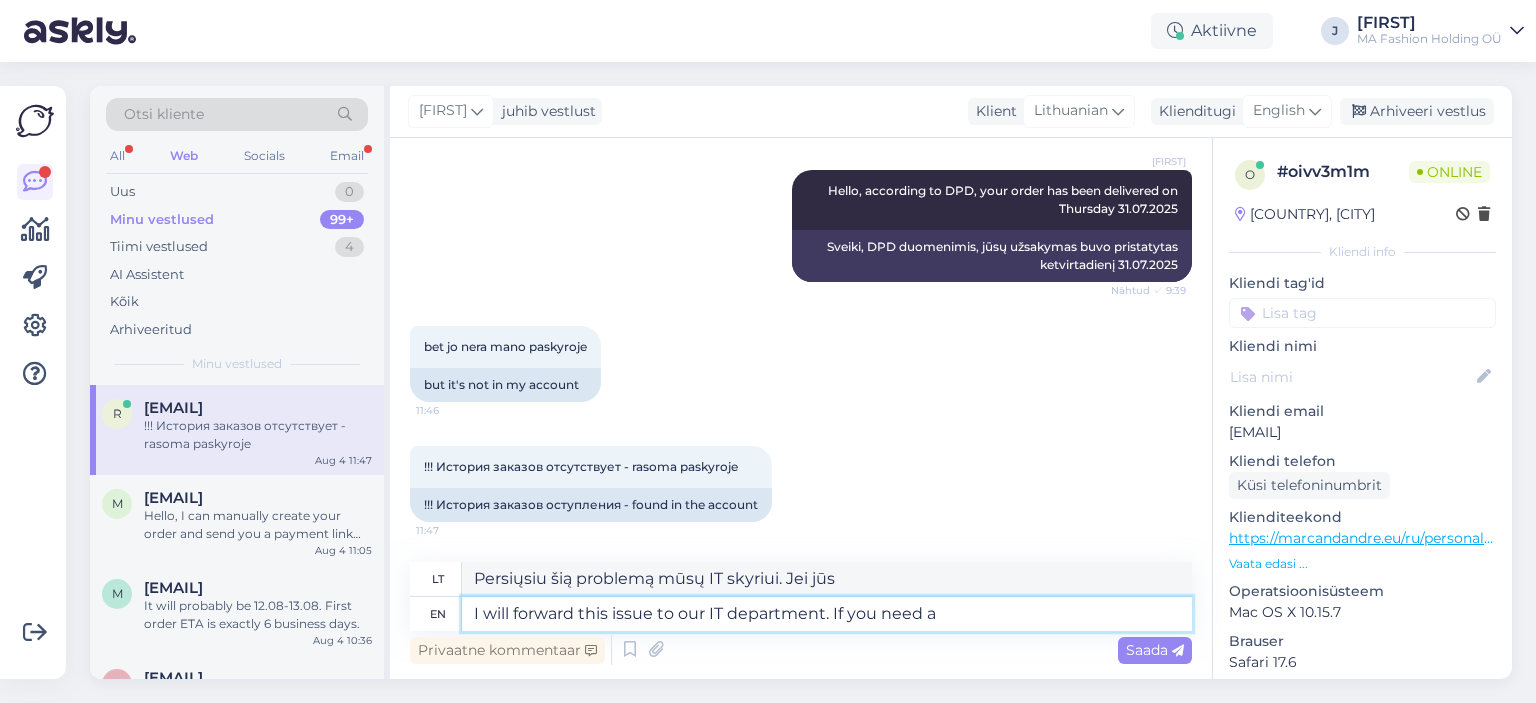 type on "I will forward this issue to our IT department. If you need an" 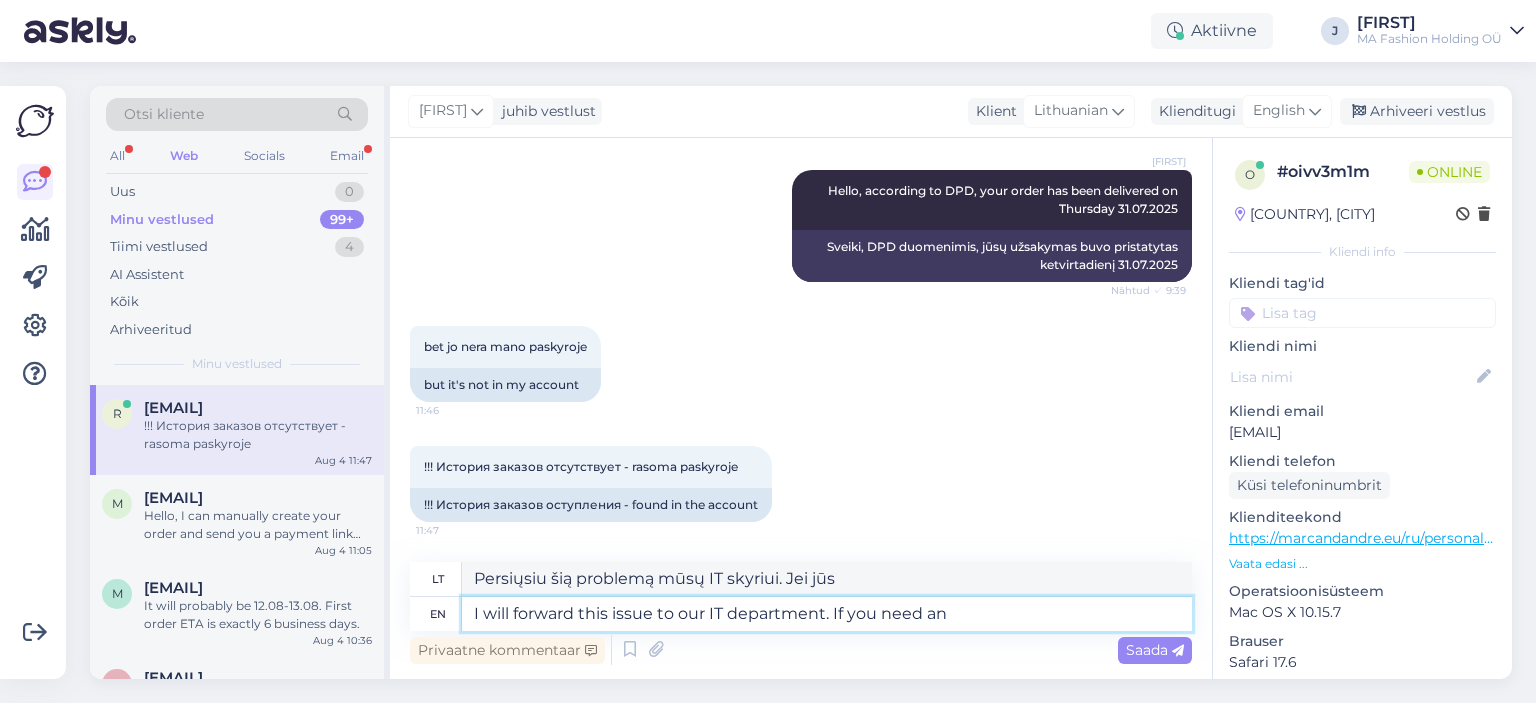 type on "Persiųsiu šią problemą mūsų IT skyriui. Jei reikia" 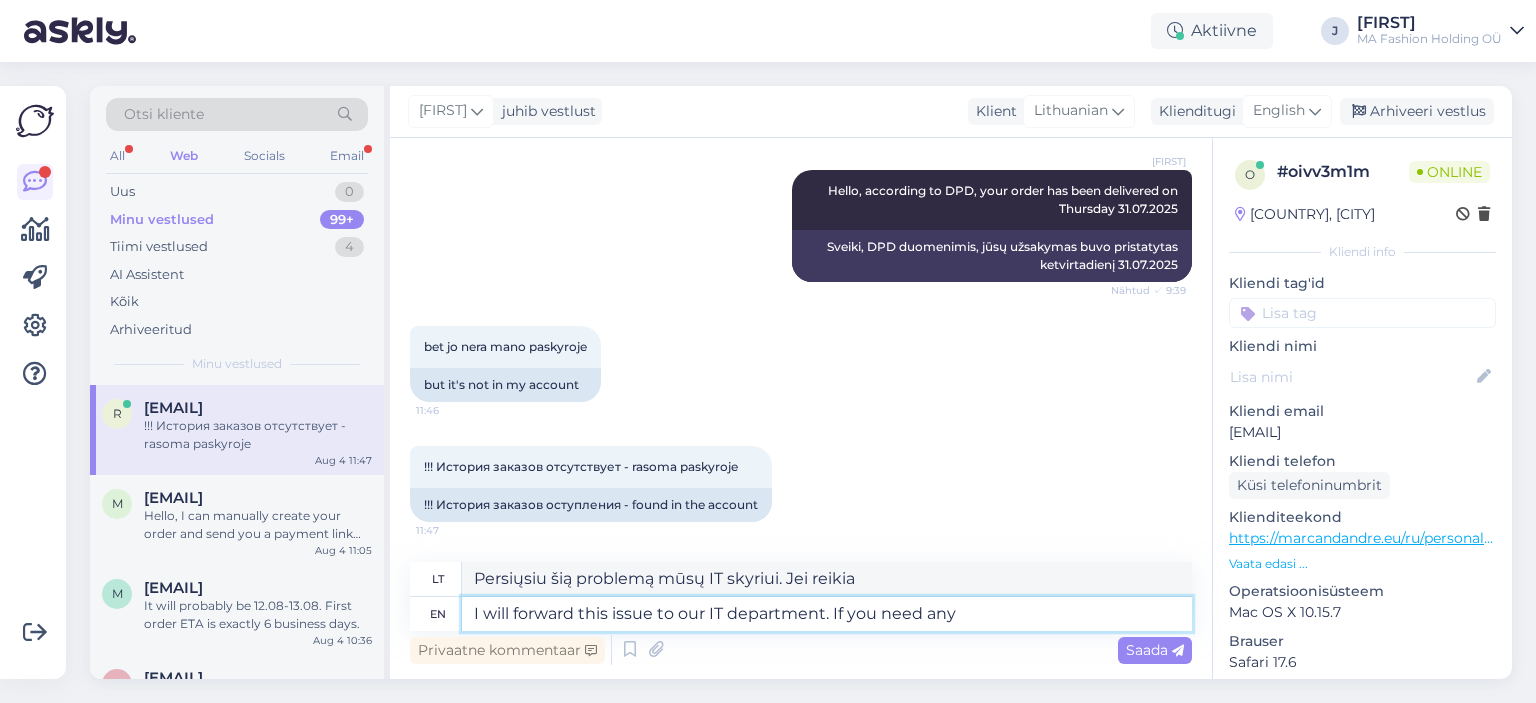 type on "I will forward this issue to our IT department. If you need any" 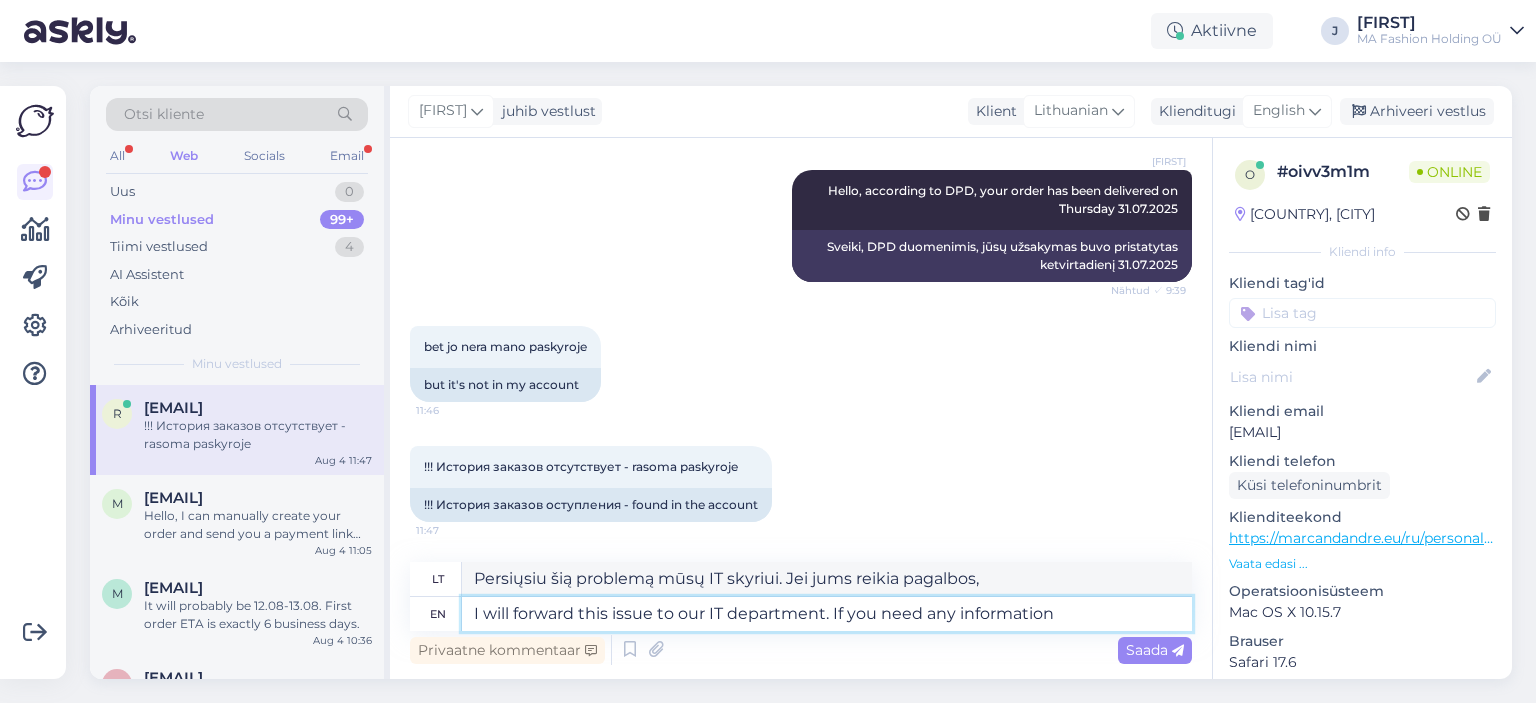 type on "I will forward this issue to our IT department. If you need any information a" 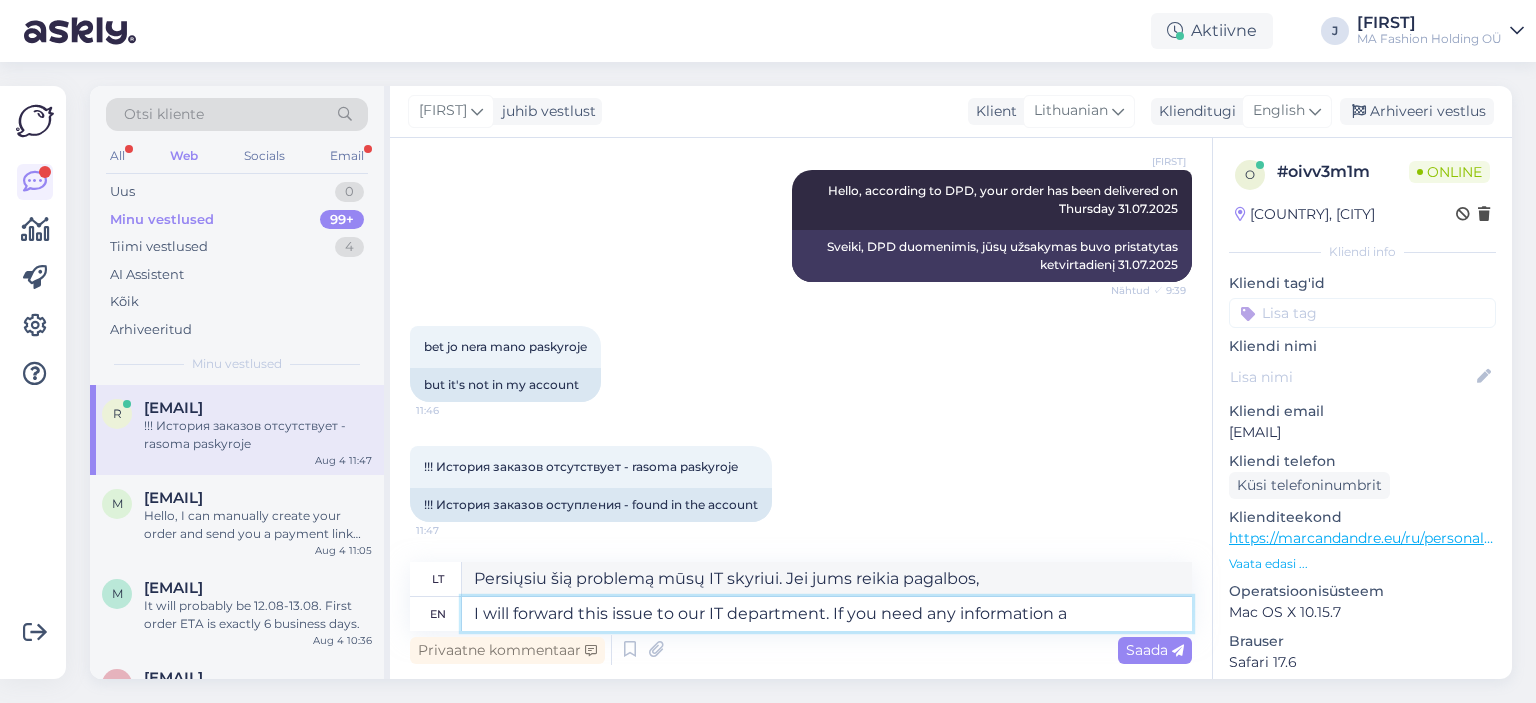 type on "Persiųsiu šią problemą mūsų IT skyriui. Jei jums reikia kokios nors informacijos" 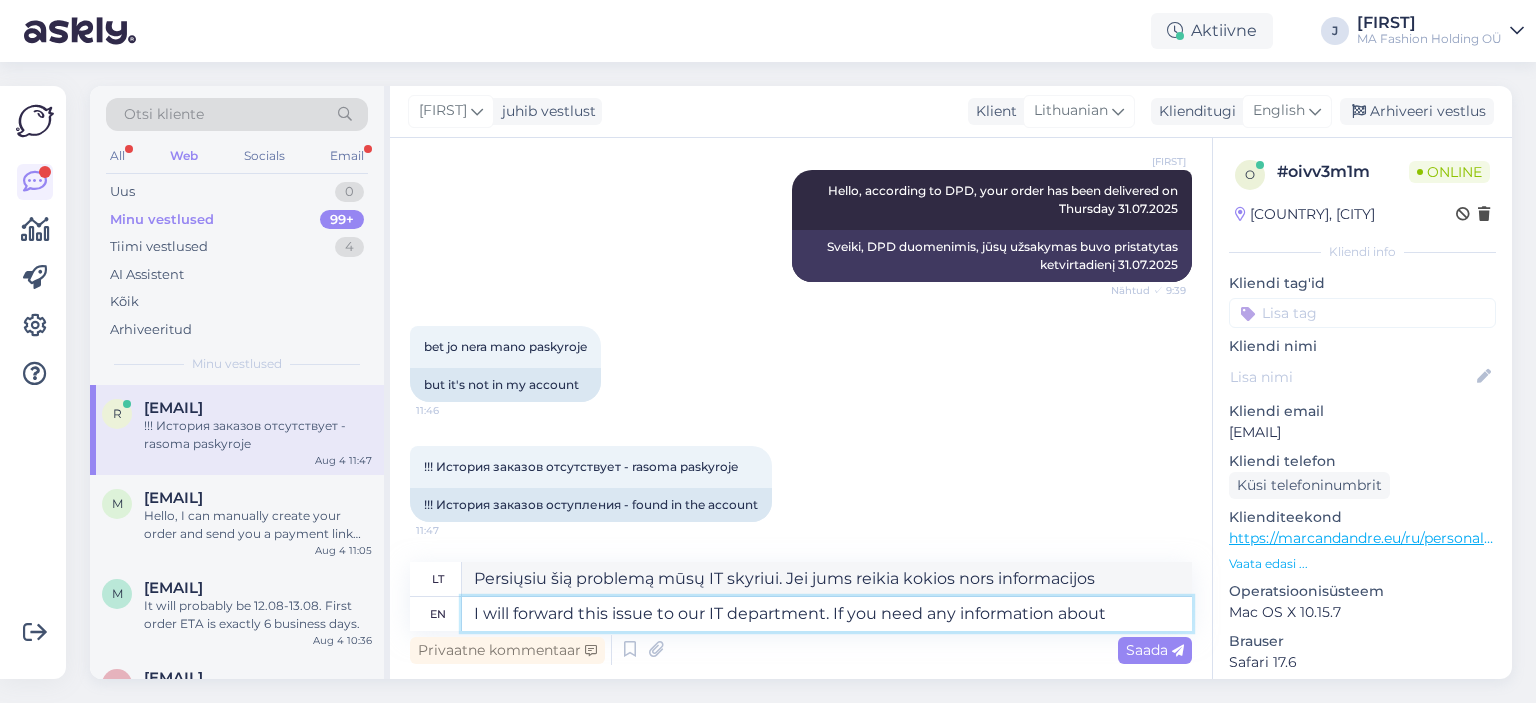 type on "I will forward this issue to our IT department. If you need any information about" 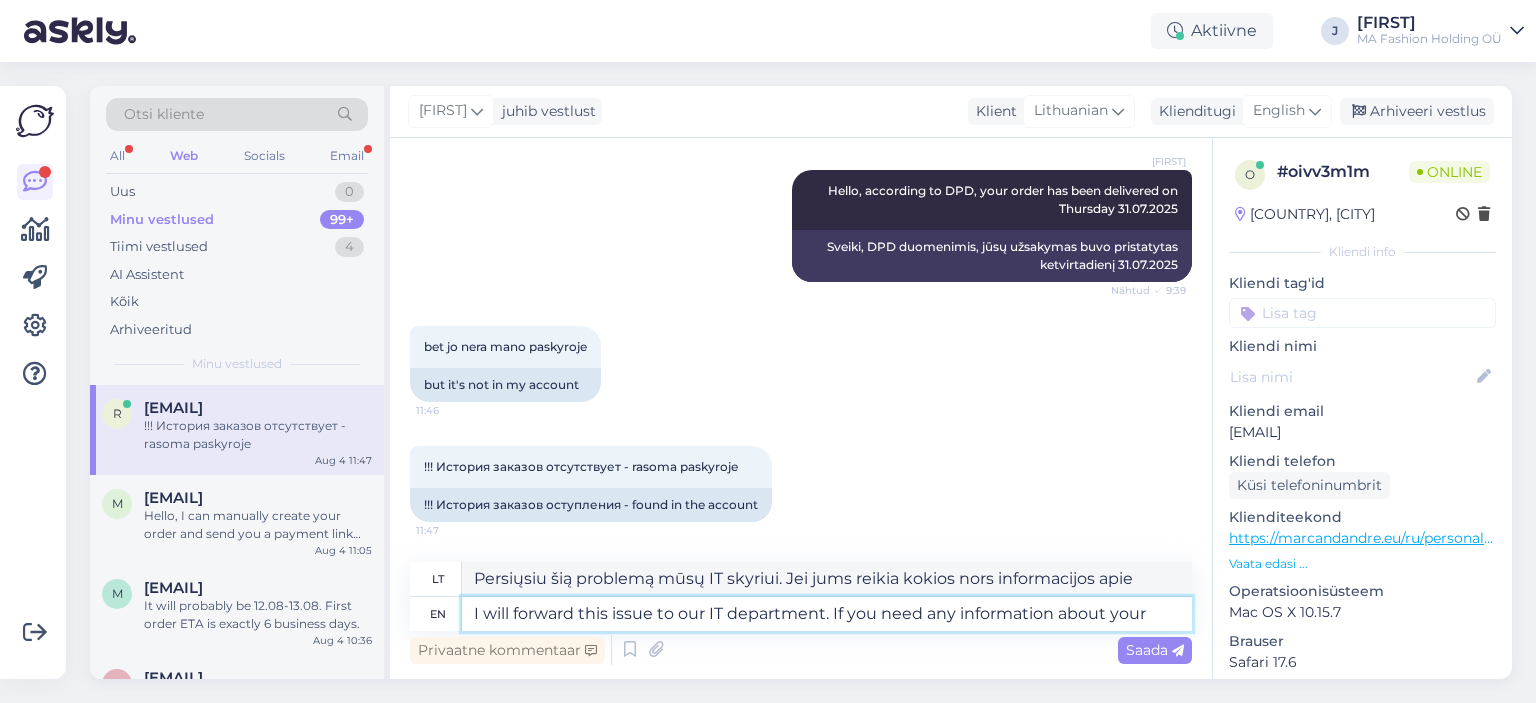 type on "I will forward this issue to our IT department. If you need any information about your" 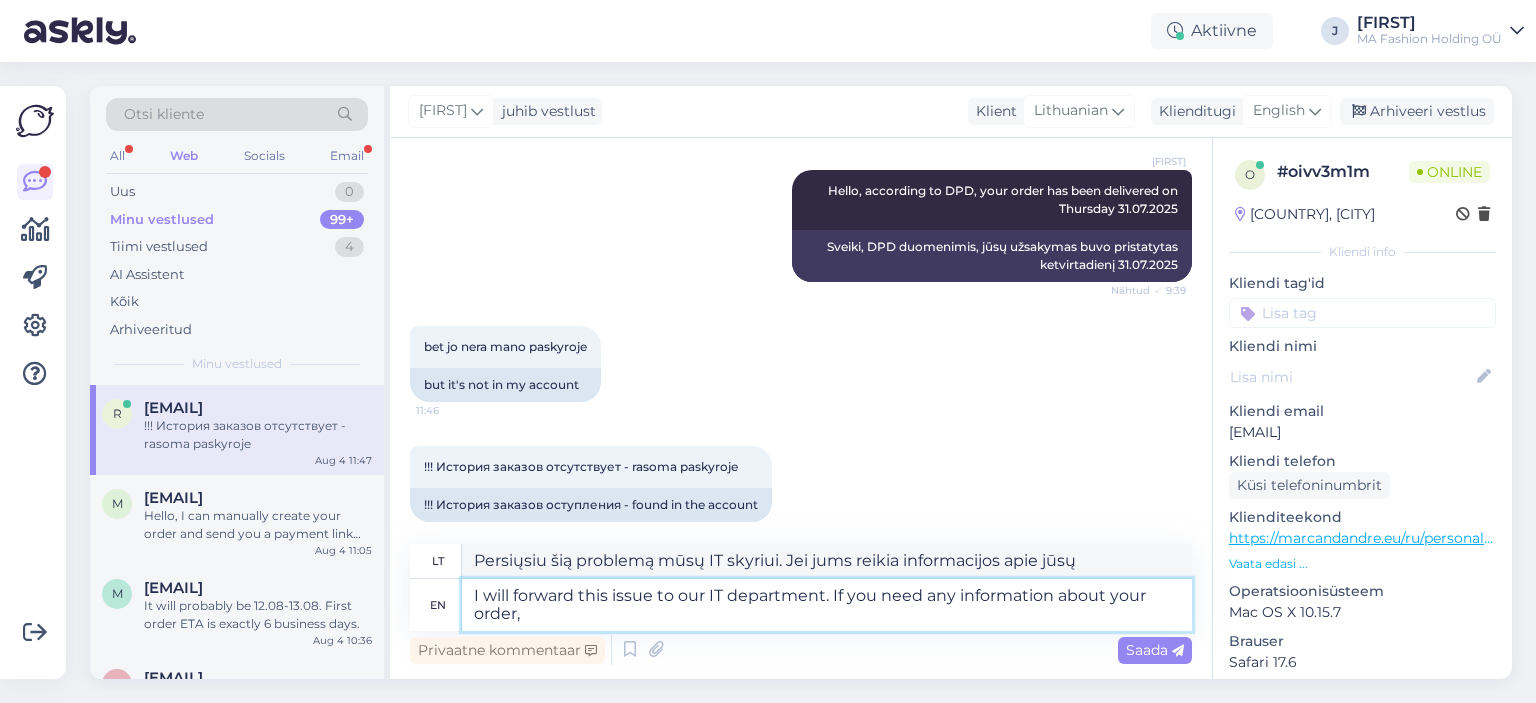 type on "I will forward this issue to our IT department. If you need any information about your order, p" 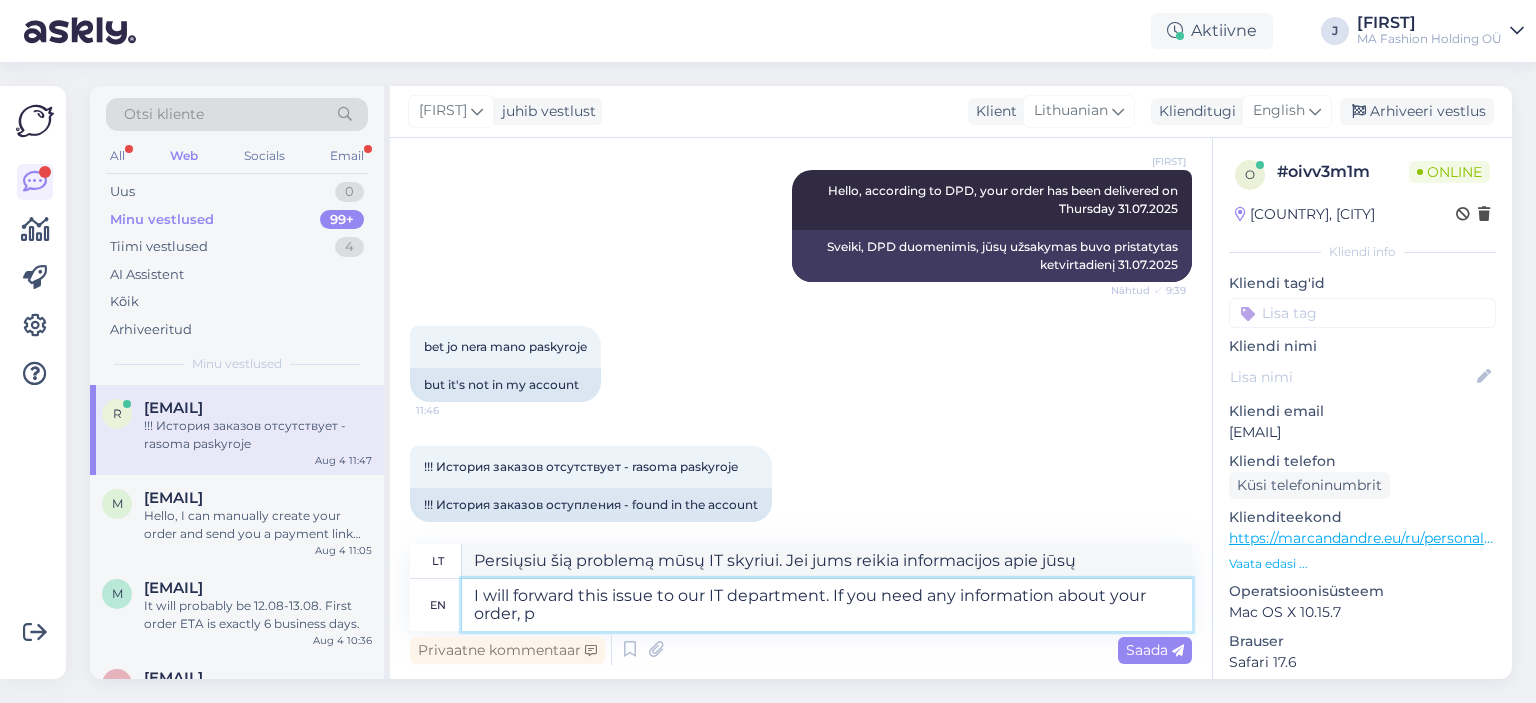 type on "Persiųsiu šią problemą mūsų IT skyriui. Jei jums reikia informacijos apie jūsų užsakymą," 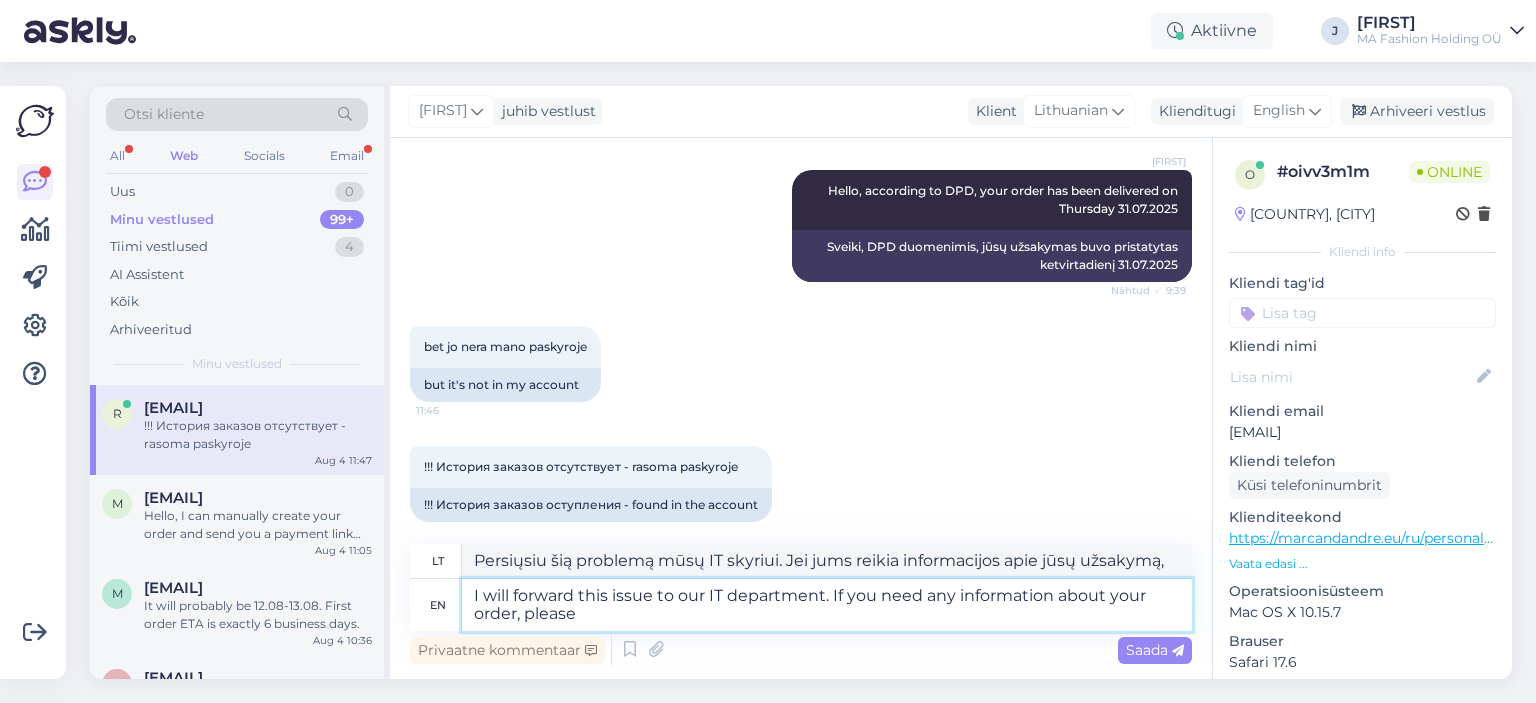 type on "I will forward this issue to our IT department. If you need any information about your order, please l" 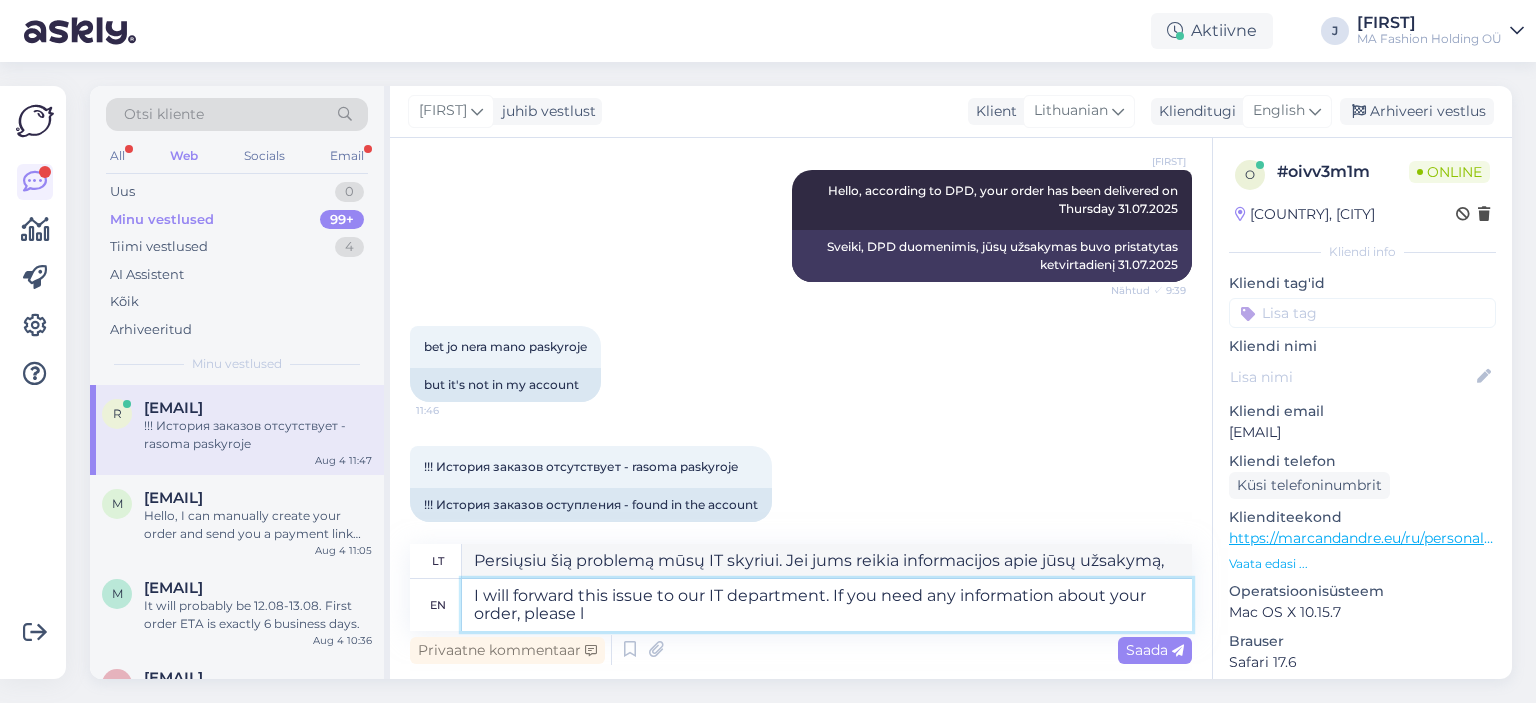 type on "Persiųsiu šią problemą mūsų IT skyriui. Jei jums reikia informacijos apie jūsų užsakymą, prašome" 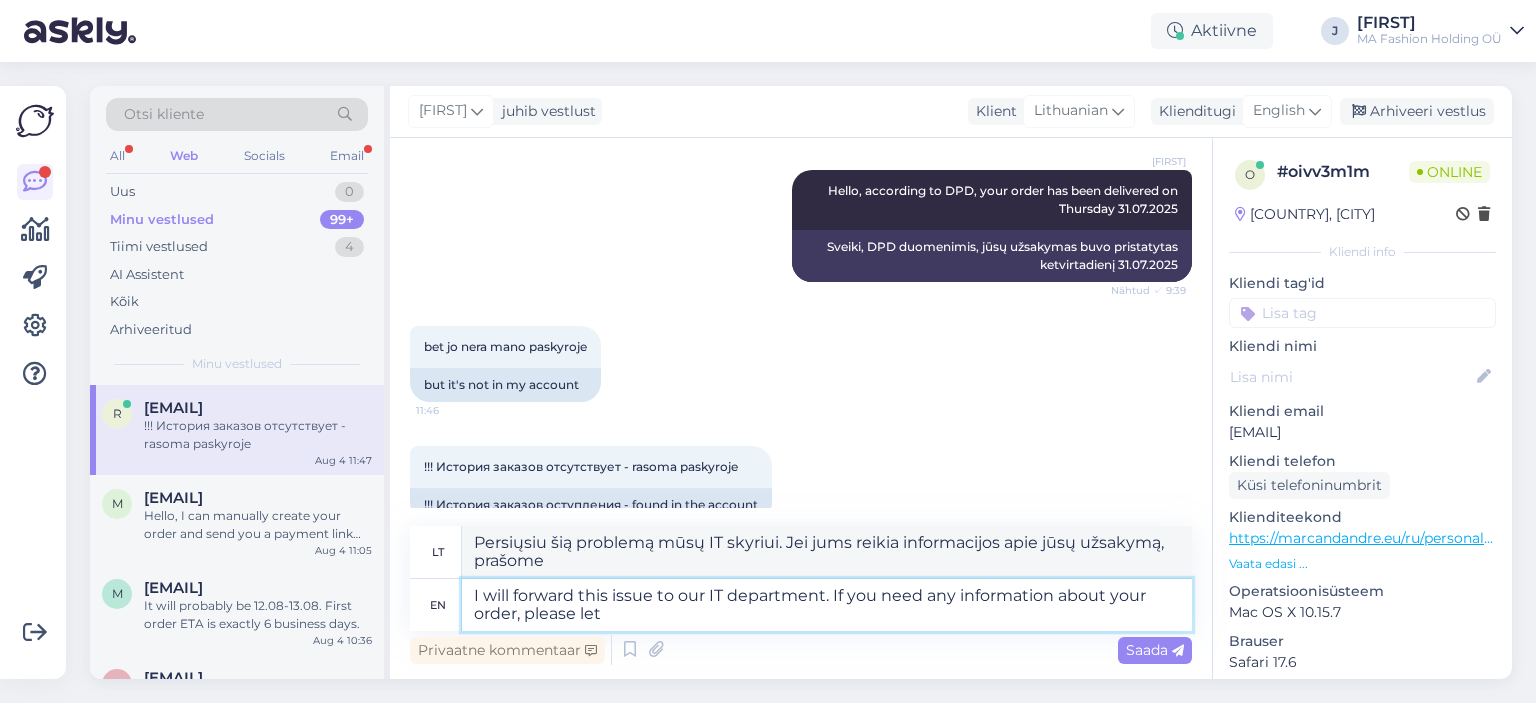 type on "I will forward this issue to our IT department. If you need any information about your order, please let" 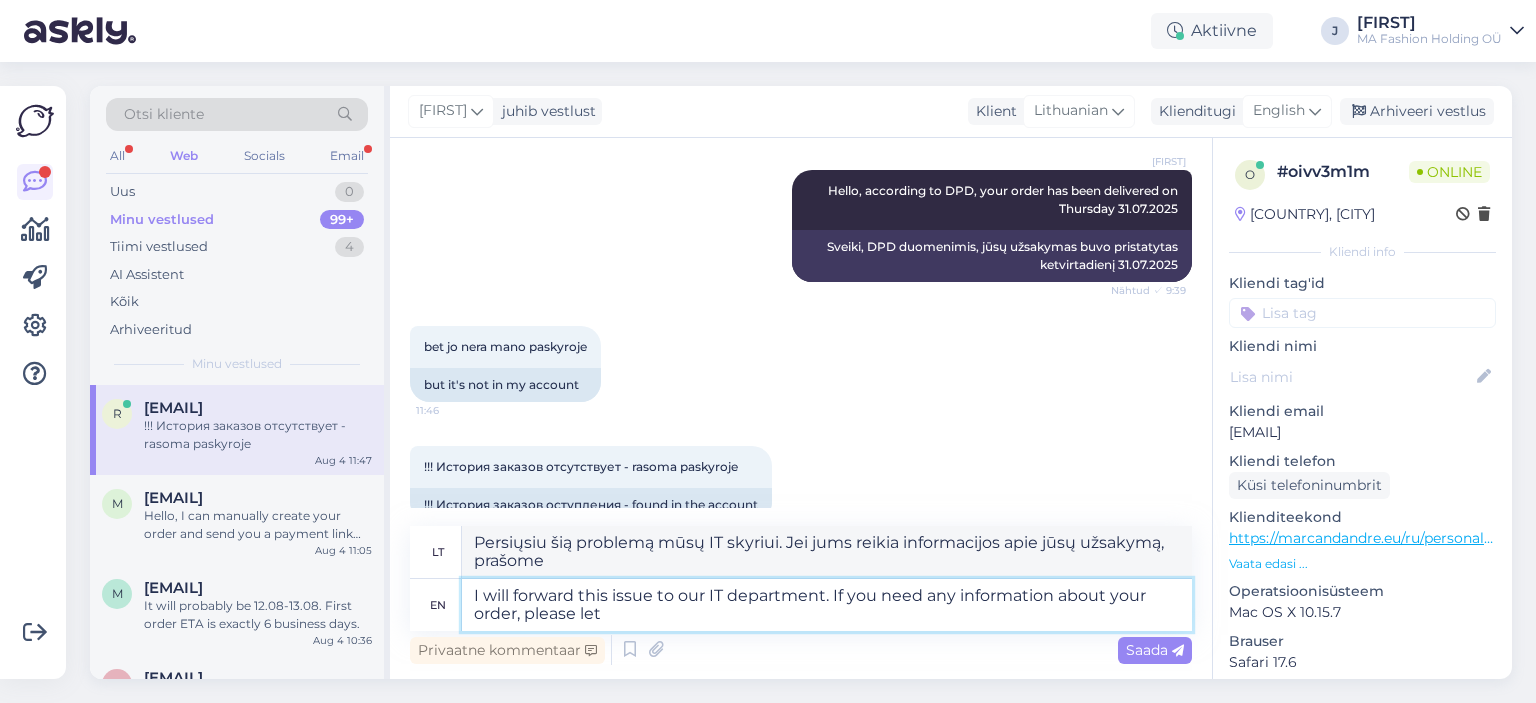 type on "Persiųsiu šią problemą mūsų IT skyriui. Jei jums reikia informacijos apie jūsų užsakymą, praneškite" 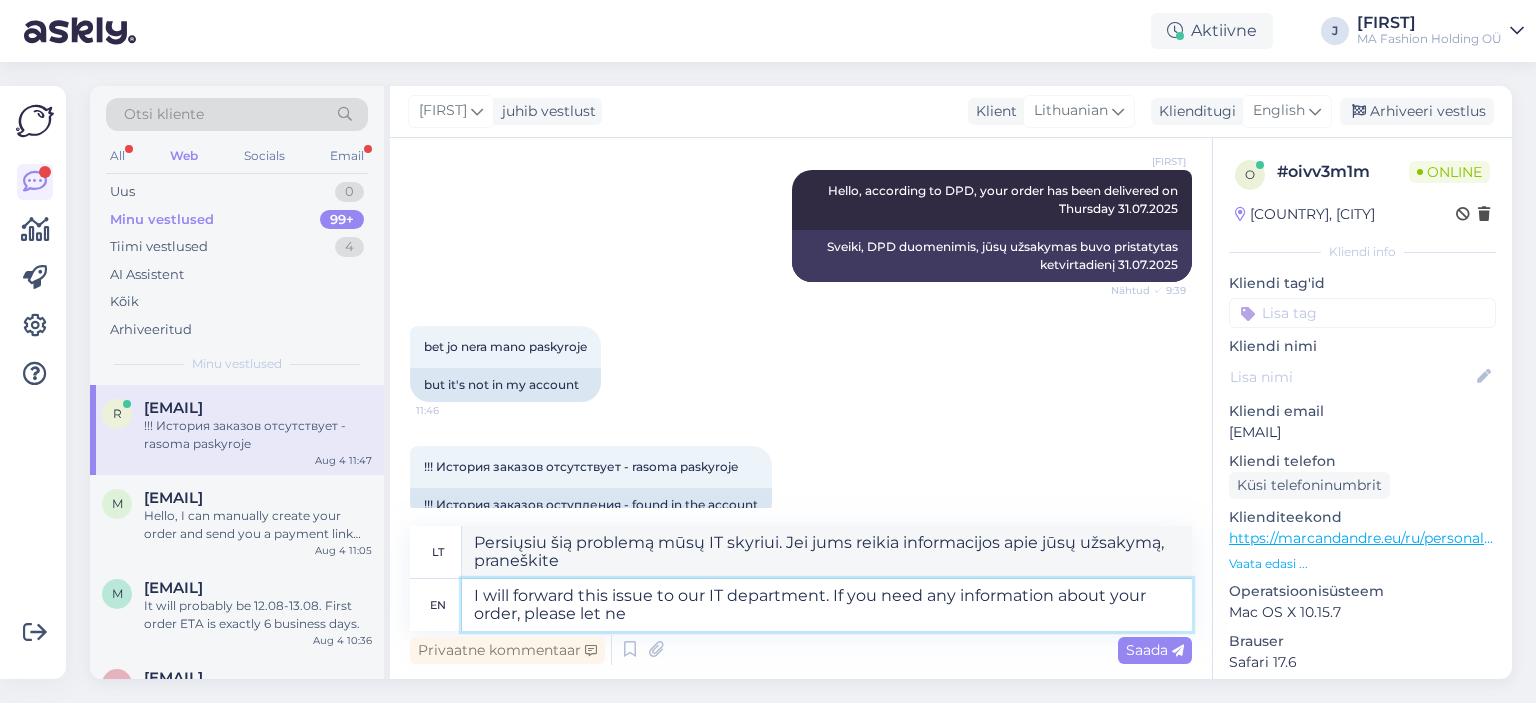 type on "I will forward this issue to our IT department. If you need any information about your order, please let ne" 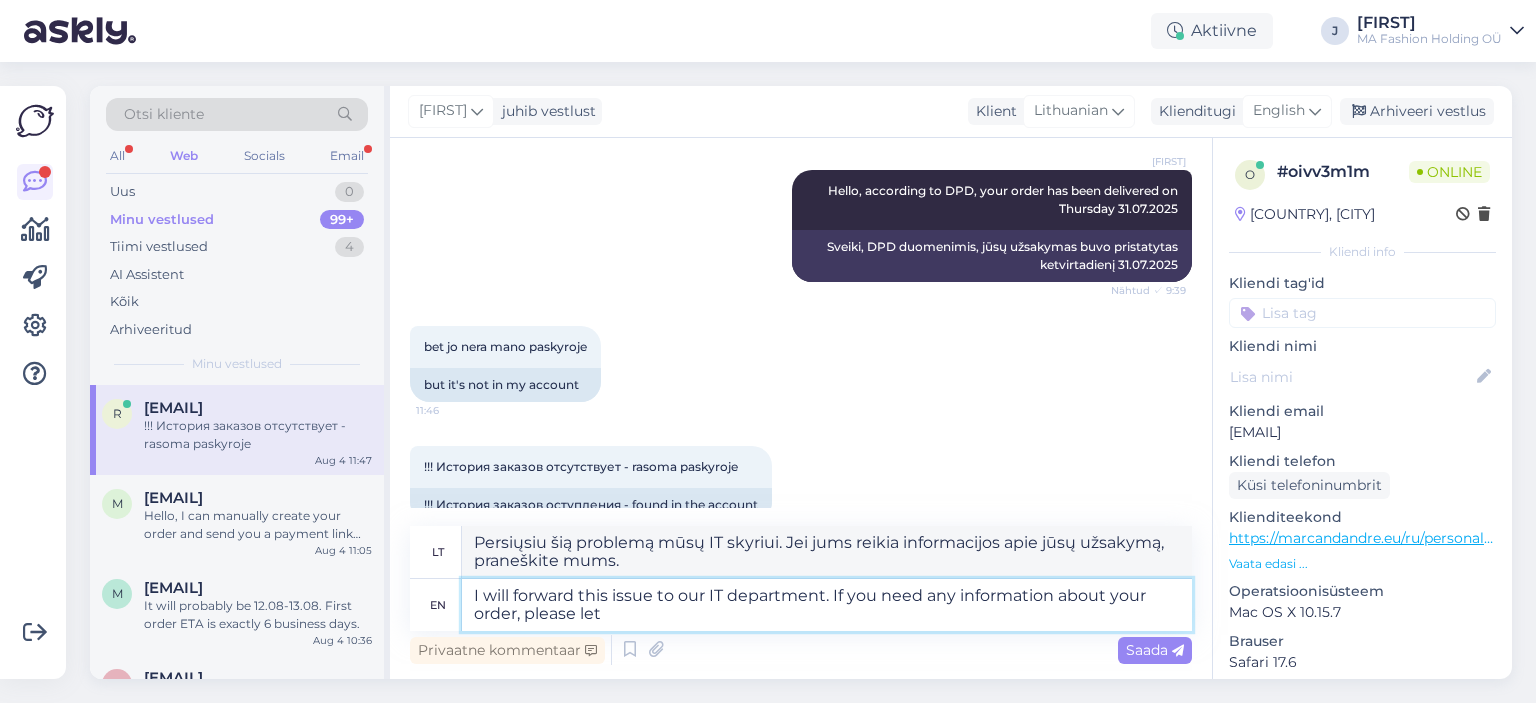 type on "I will forward this issue to our IT department. If you need any information about your order, please let m" 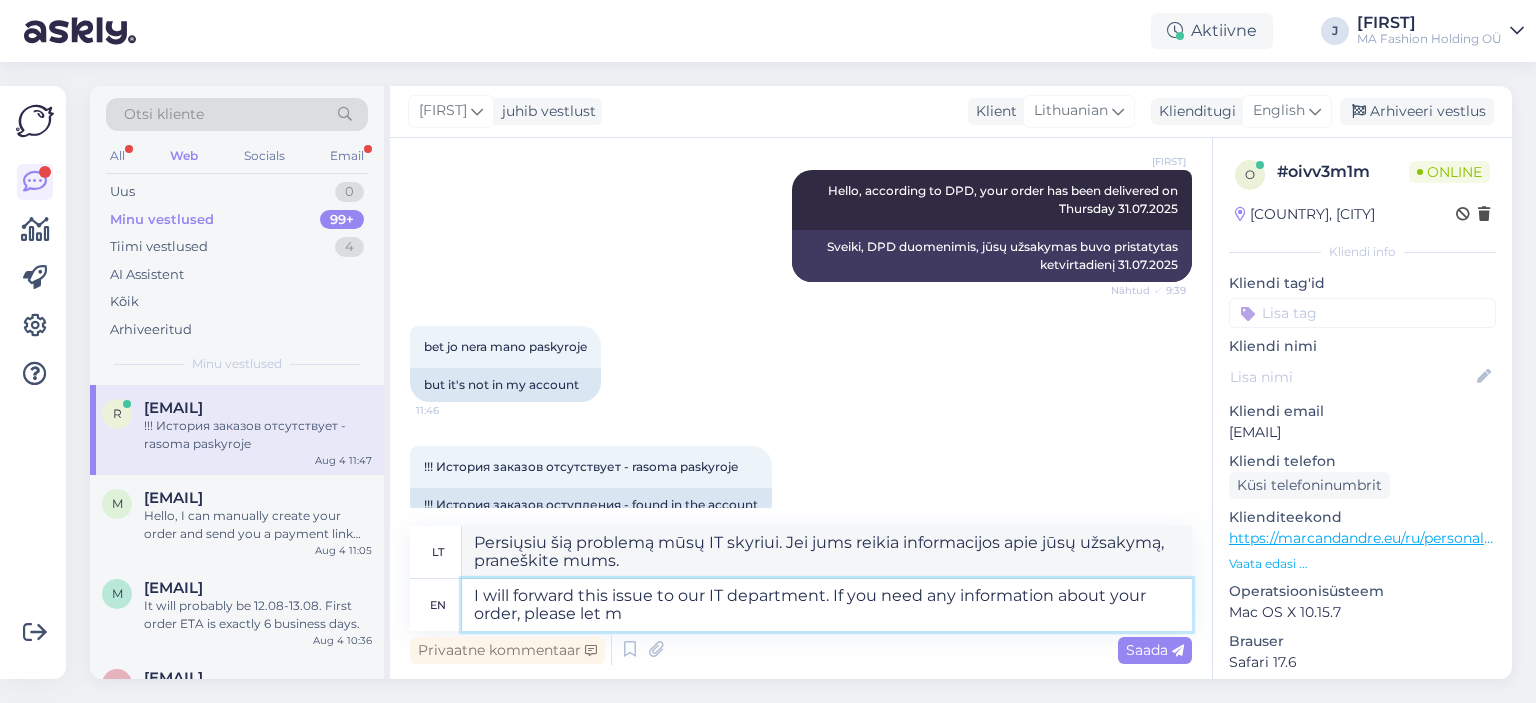 type on "Persiųsiu šią problemą mūsų IT skyriui. Jei jums reikia informacijos apie jūsų užsakymą, praneškite" 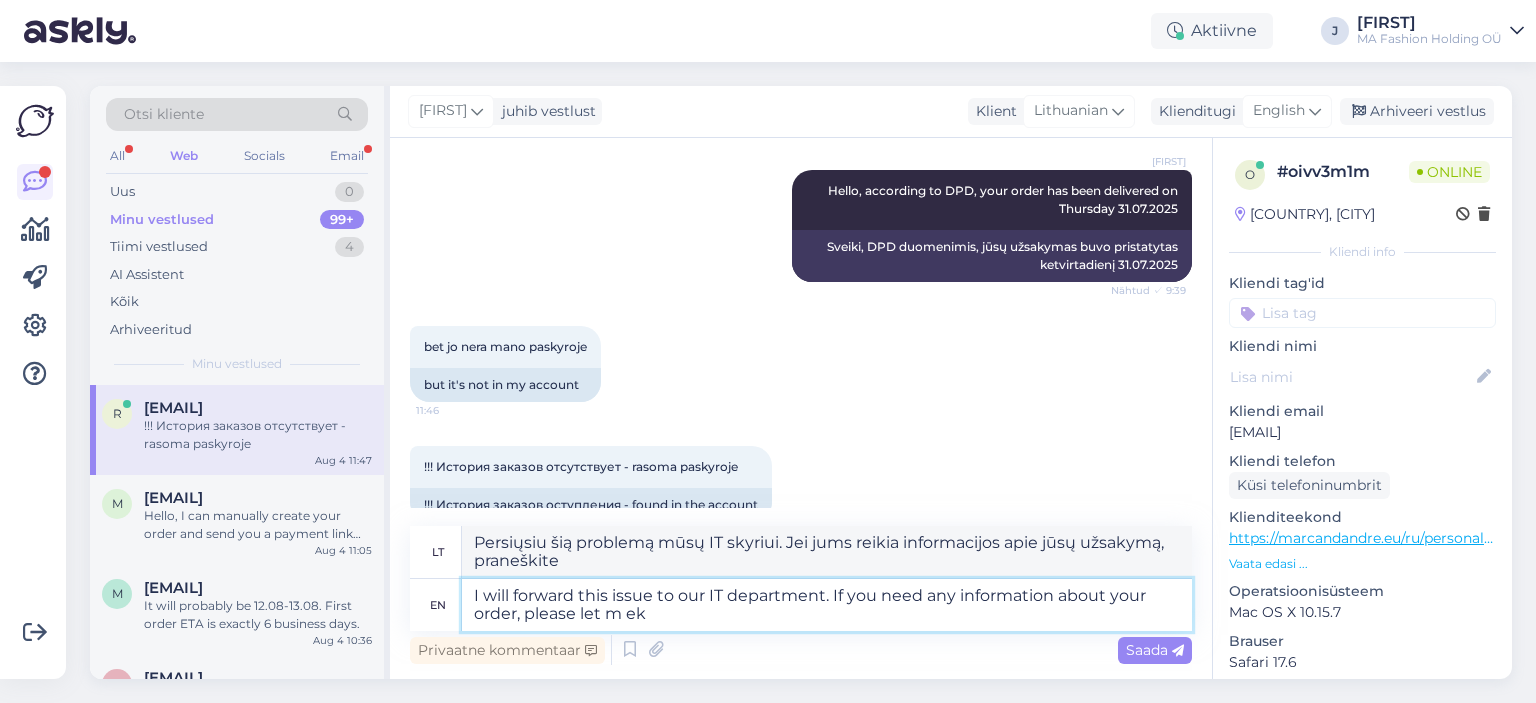type on "I will forward this issue to our IT department. If you need any information about your order, please let m ekn" 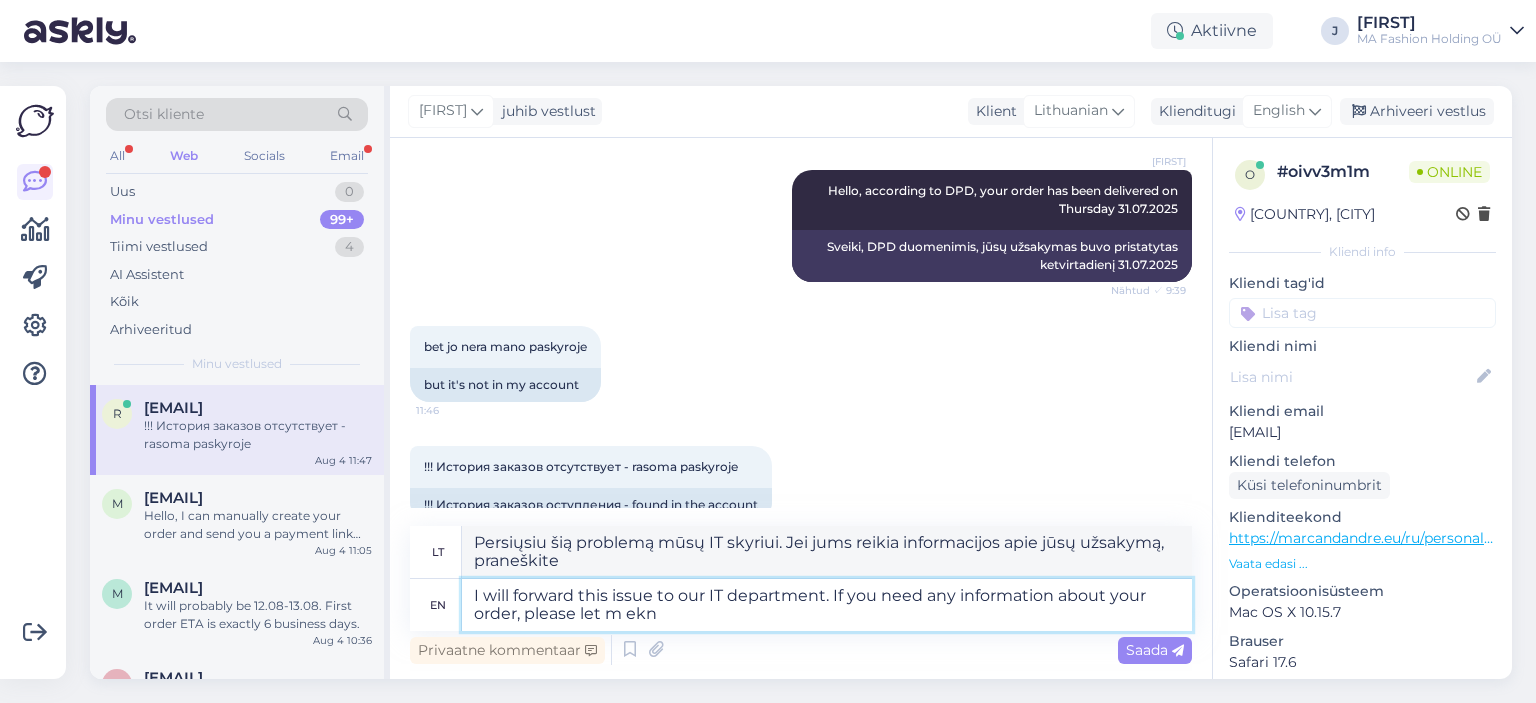 type on "Persiųsiu šią problemą mūsų IT skyriui. Jei jums reikia informacijos apie jūsų užsakymą, praneškite man." 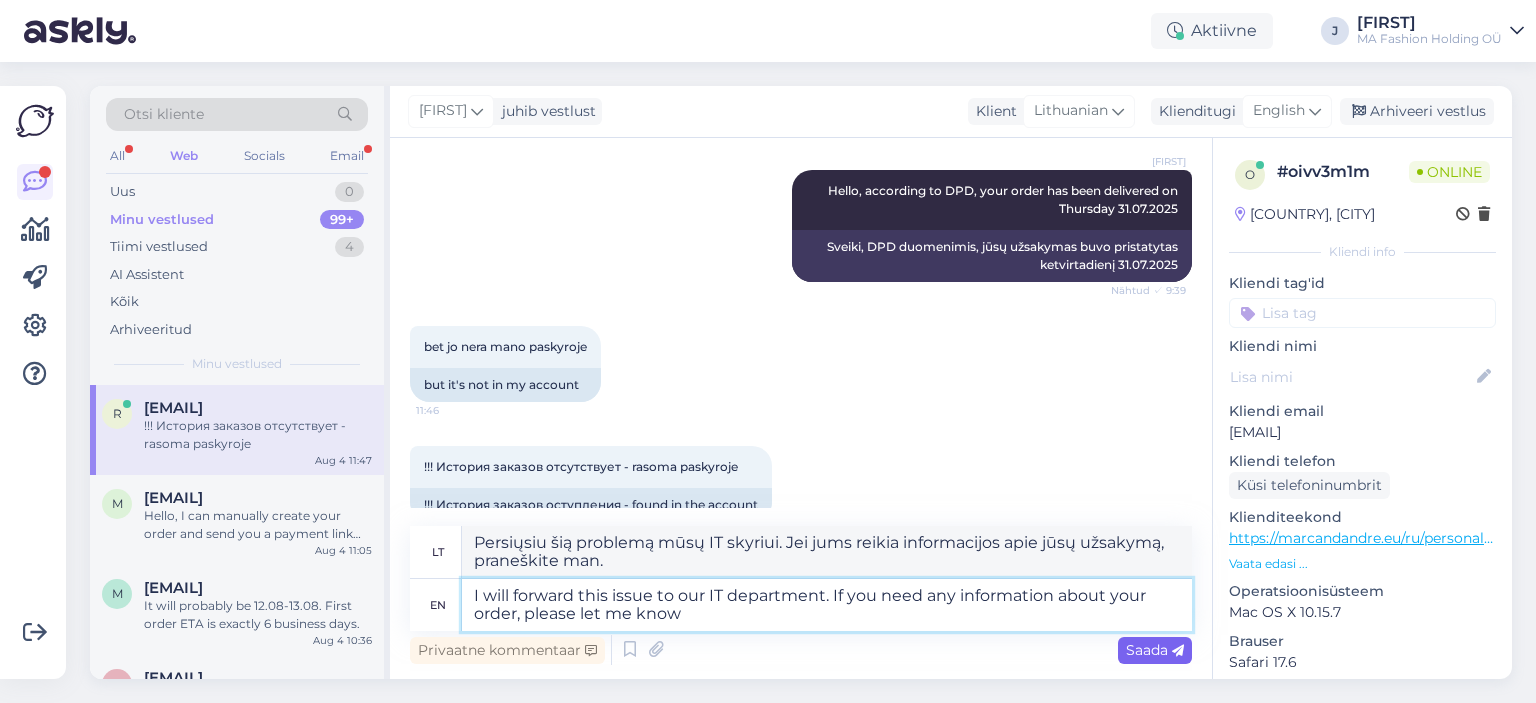 type on "I will forward this issue to our IT department. If you need any information about your order, please let me know" 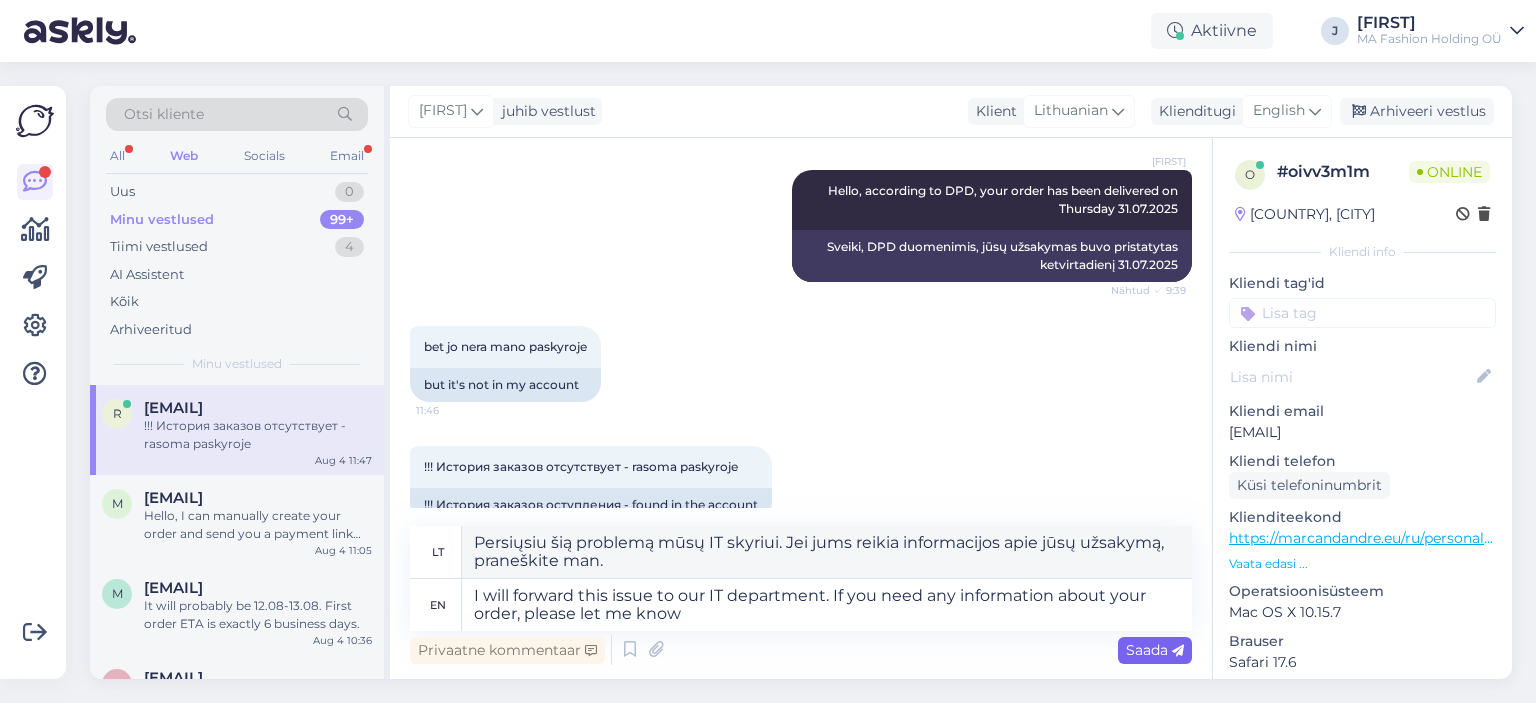 click on "Saada" at bounding box center (1155, 650) 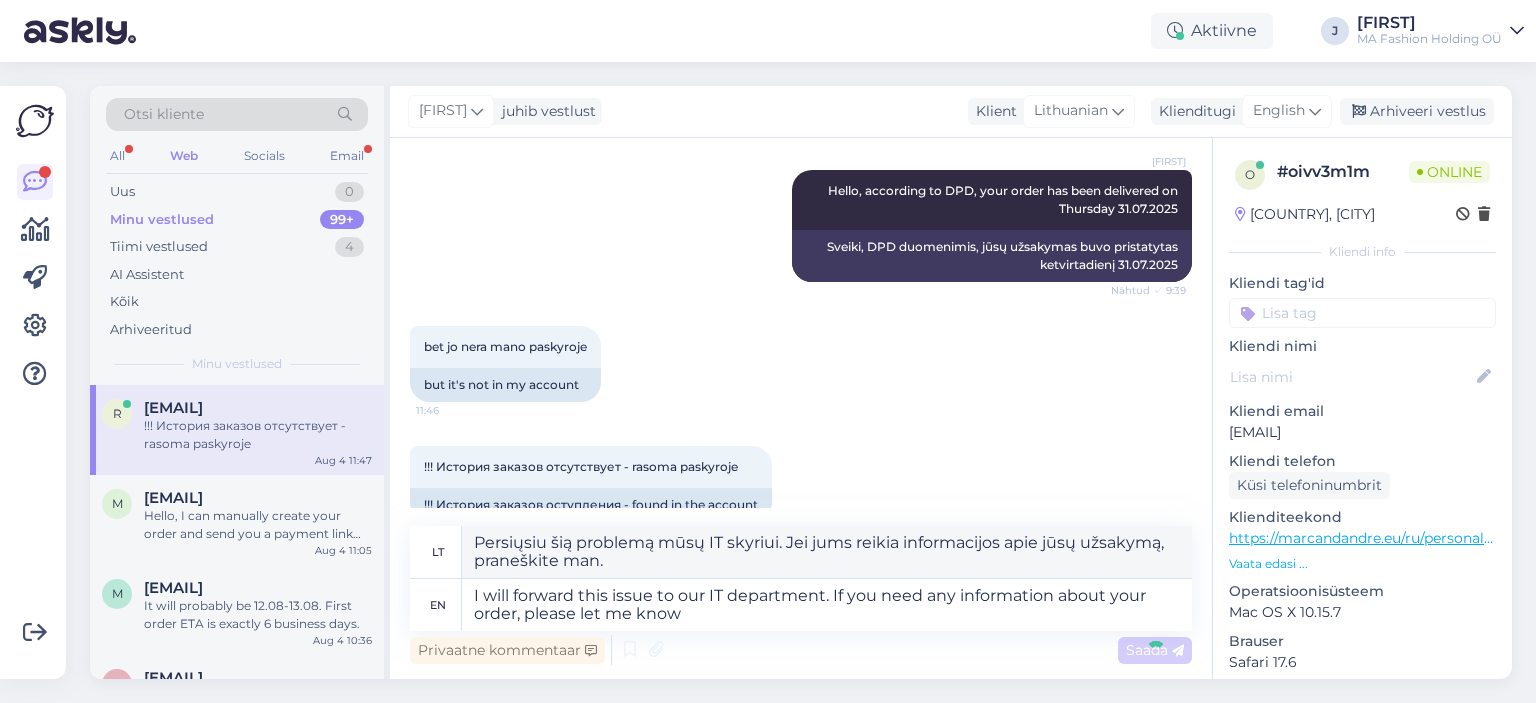 type 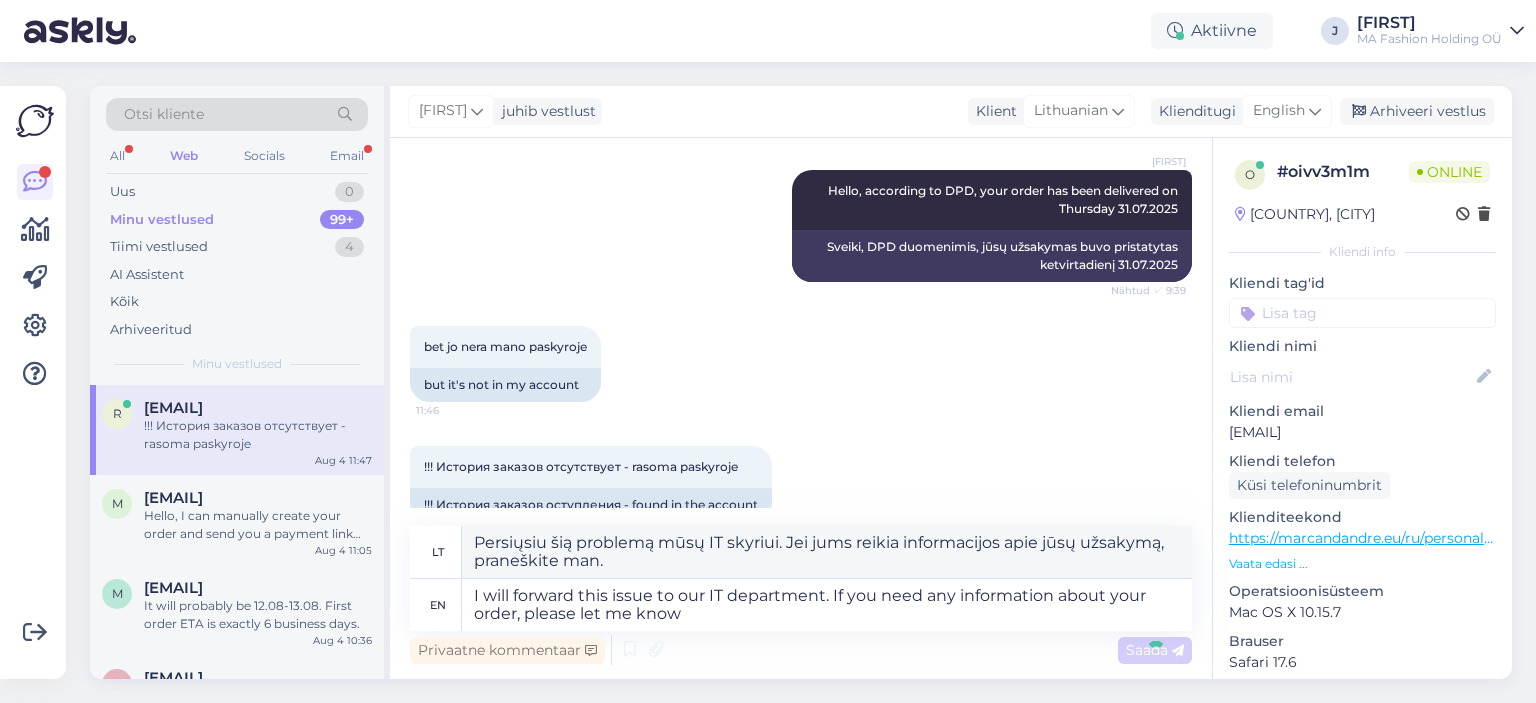 type 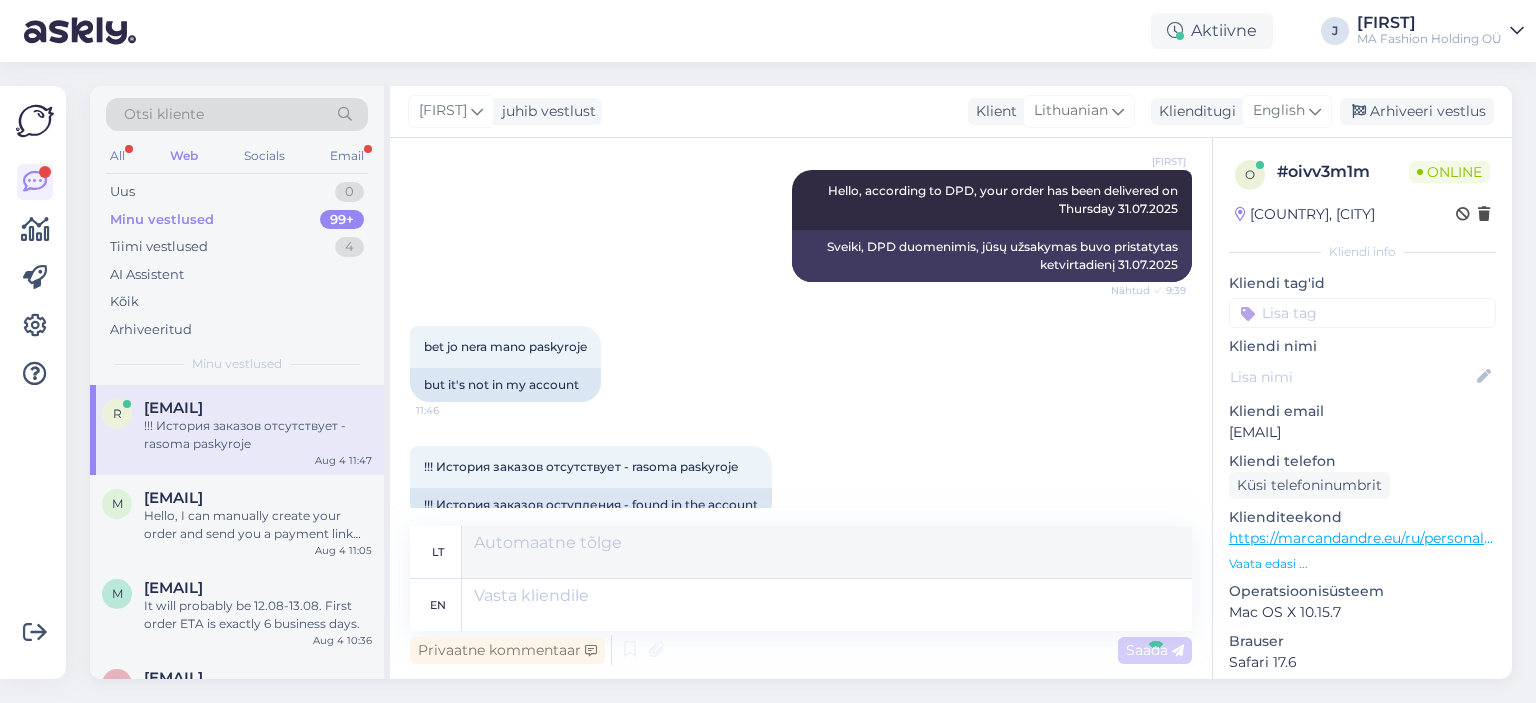 scroll, scrollTop: 412, scrollLeft: 0, axis: vertical 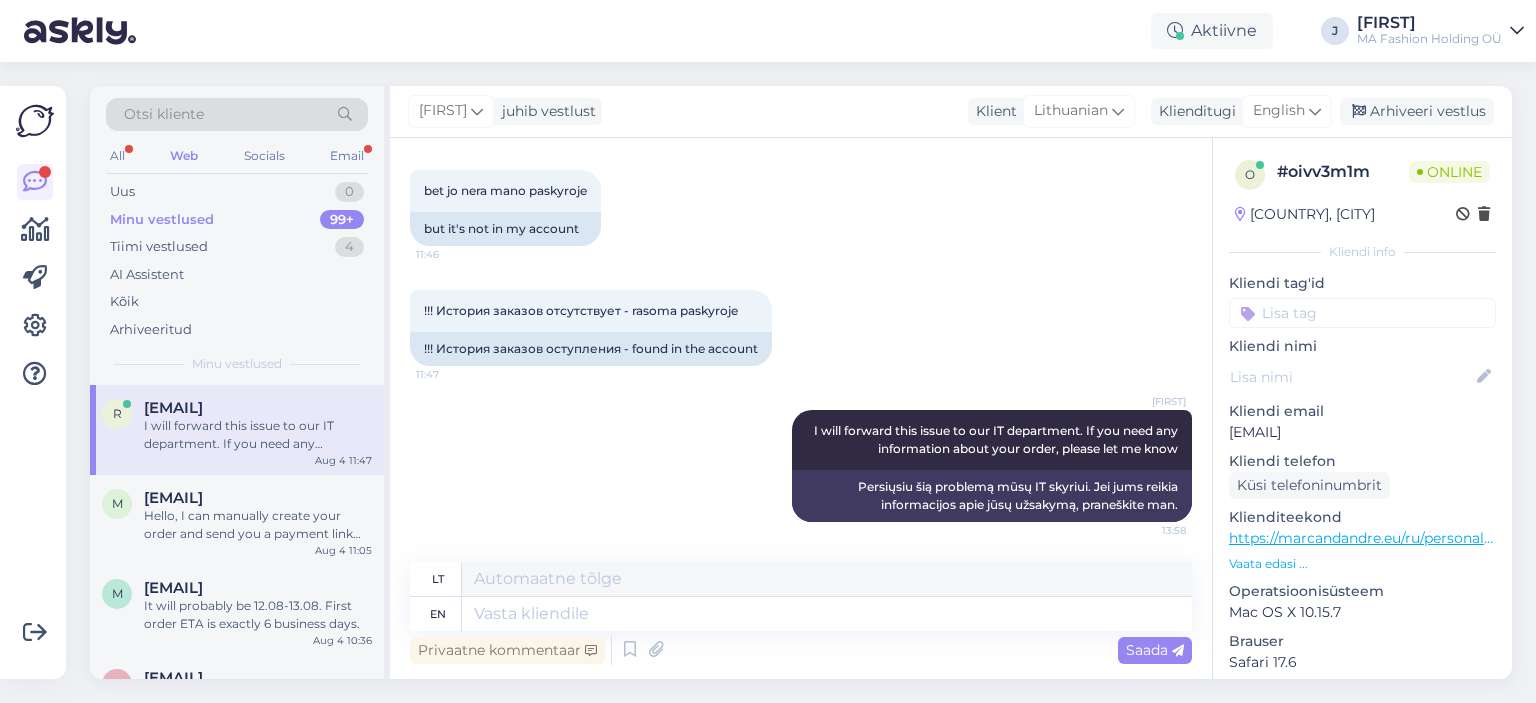 click on "[EMAIL]" at bounding box center [1362, 432] 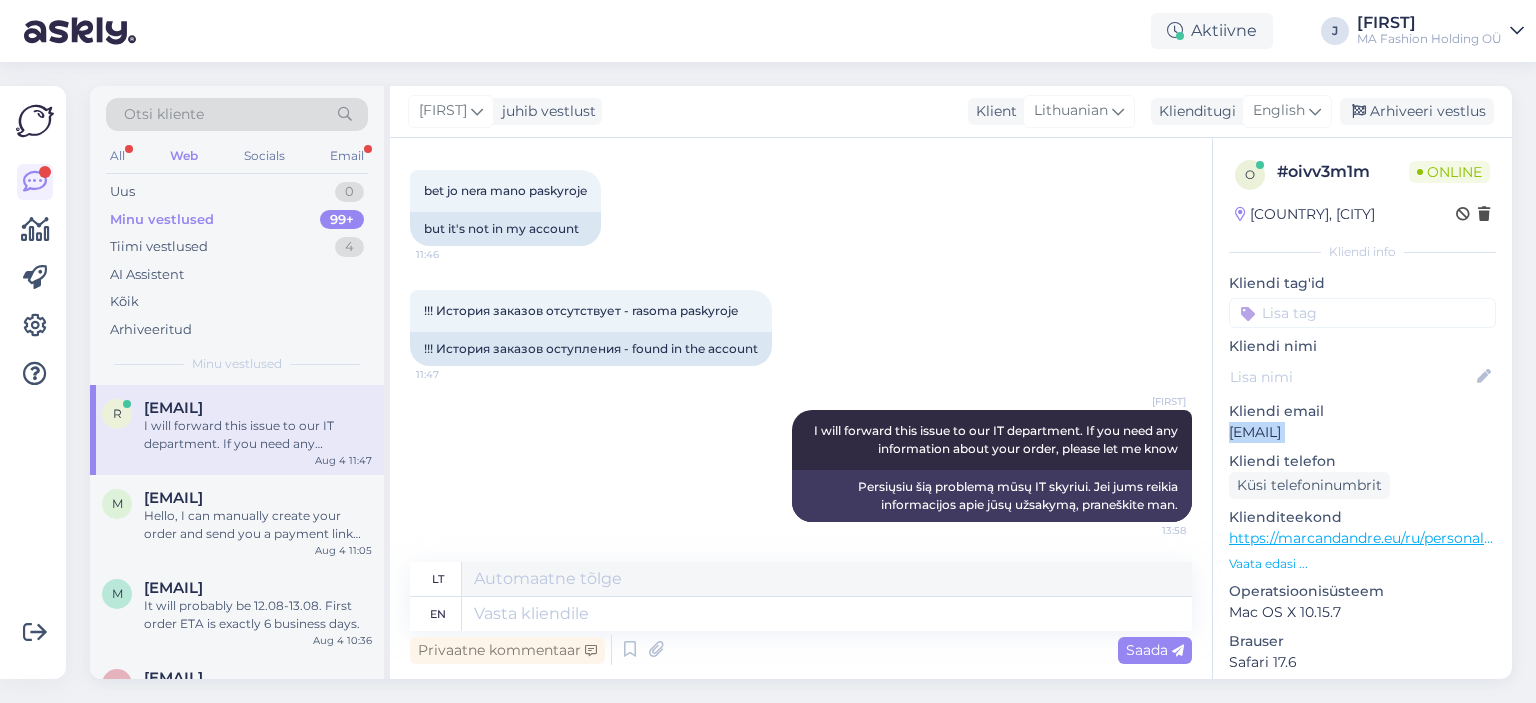 click on "[EMAIL]" at bounding box center [1362, 432] 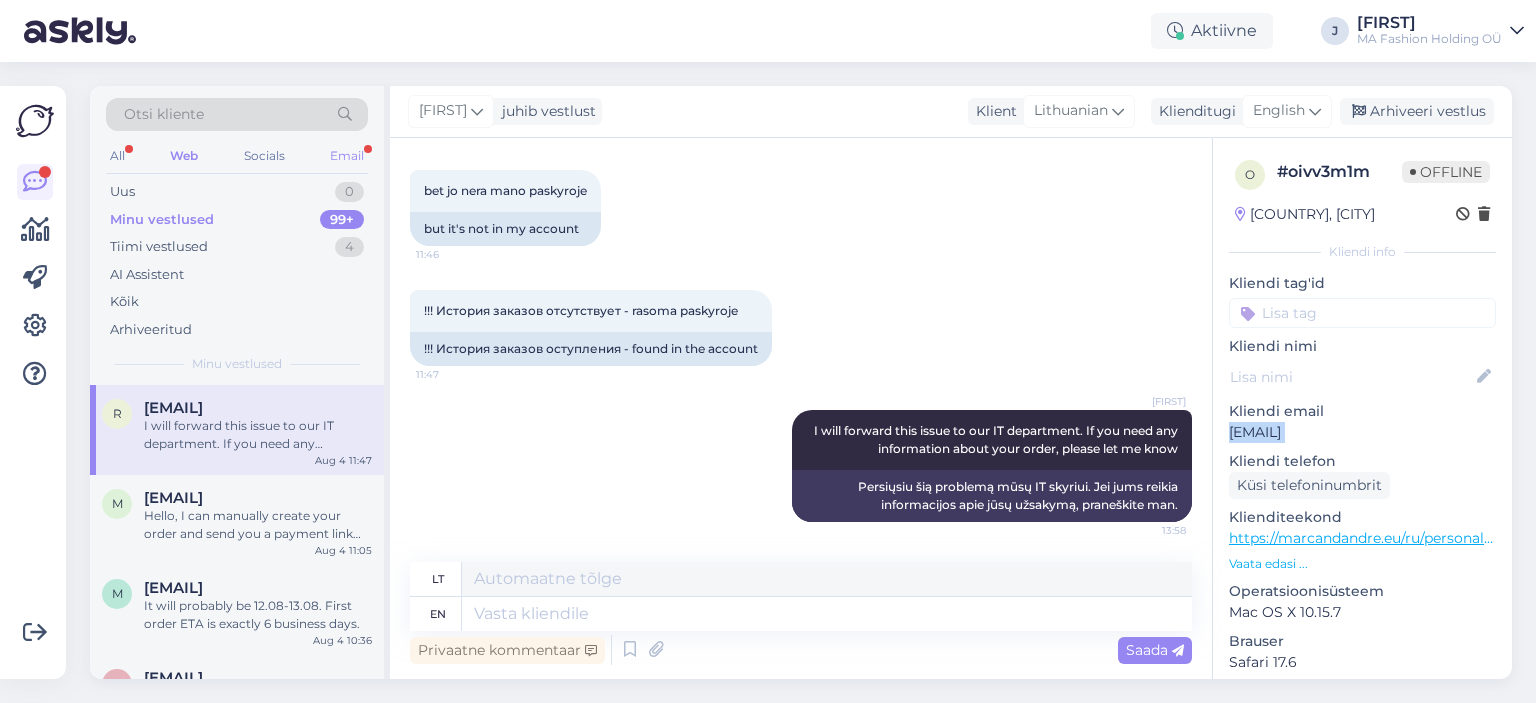 click on "Email" at bounding box center [347, 156] 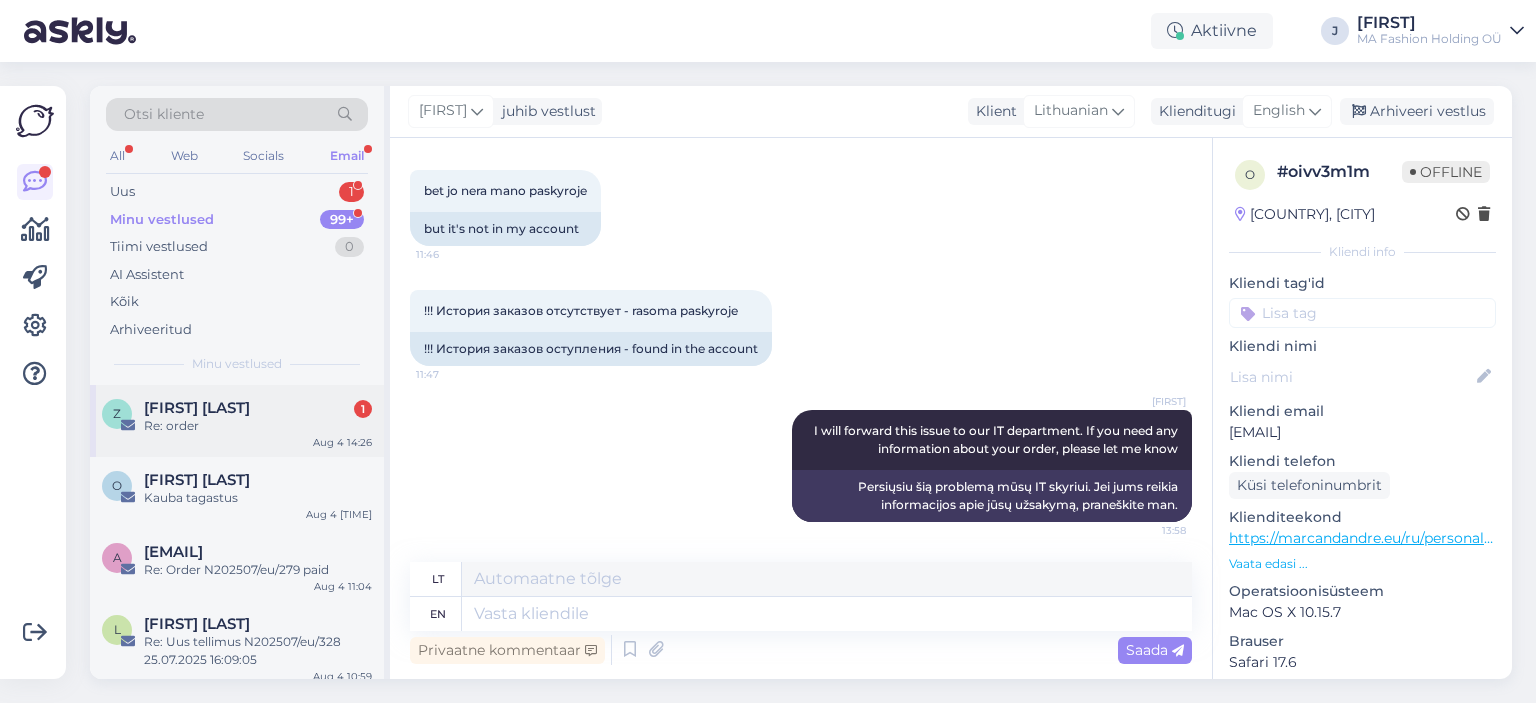 click on "[FIRST] [LAST]" at bounding box center (197, 408) 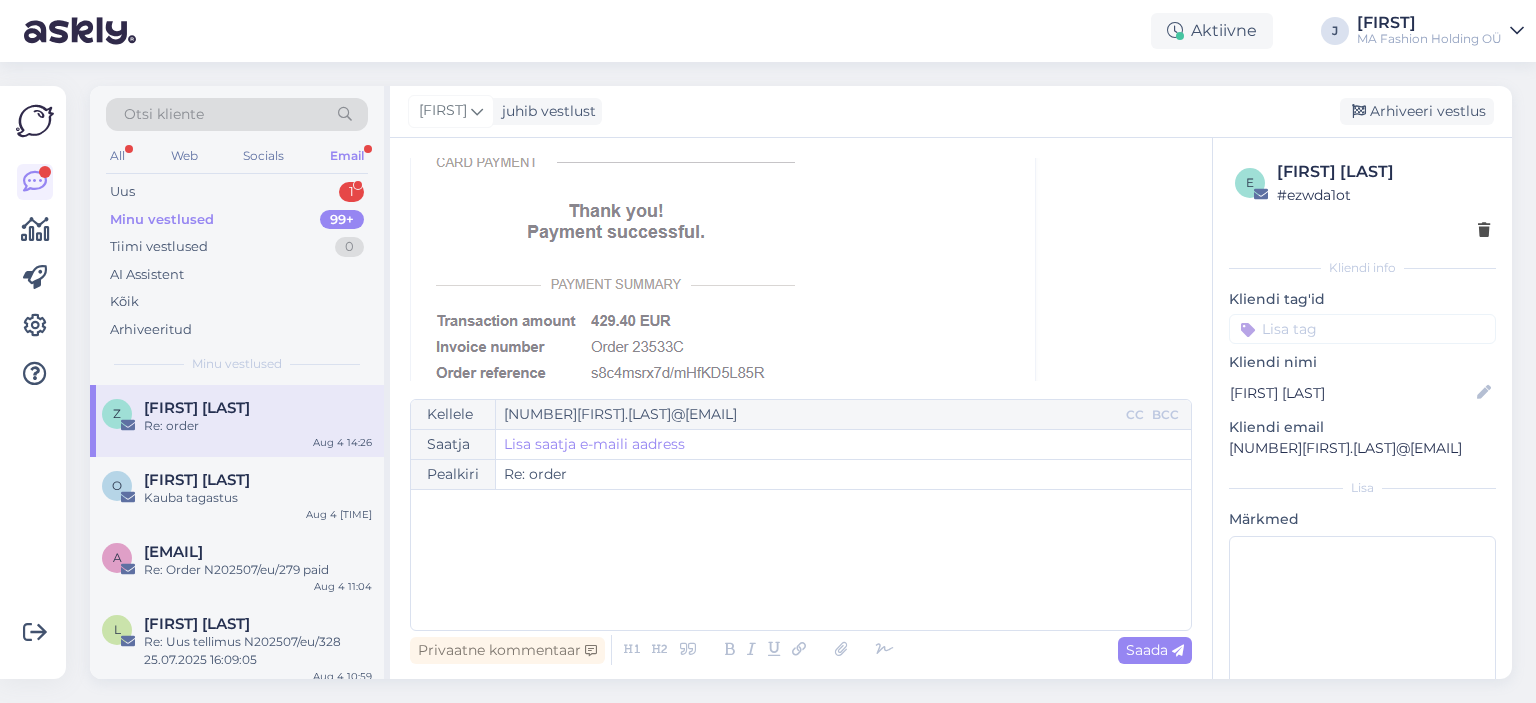 scroll, scrollTop: 1248, scrollLeft: 0, axis: vertical 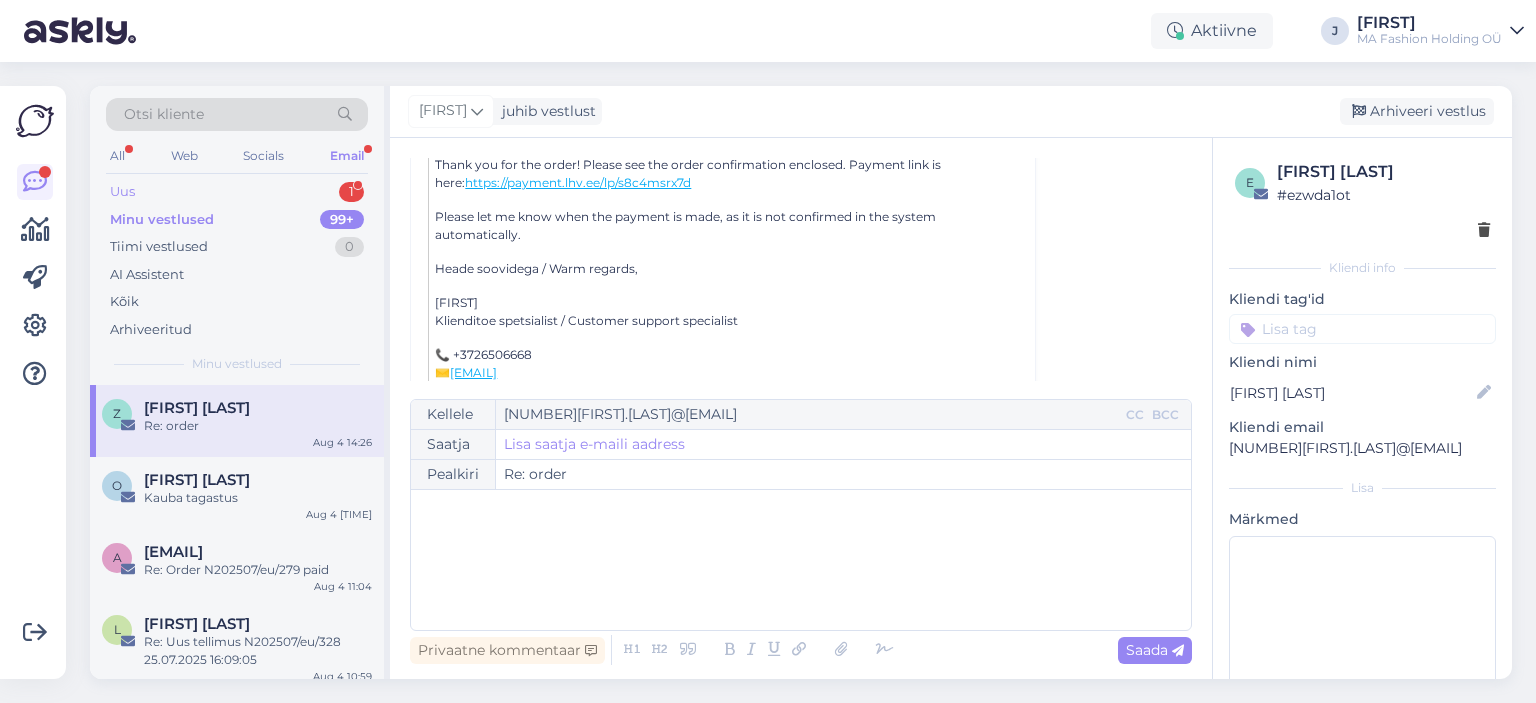 click on "Uus 1" at bounding box center [237, 192] 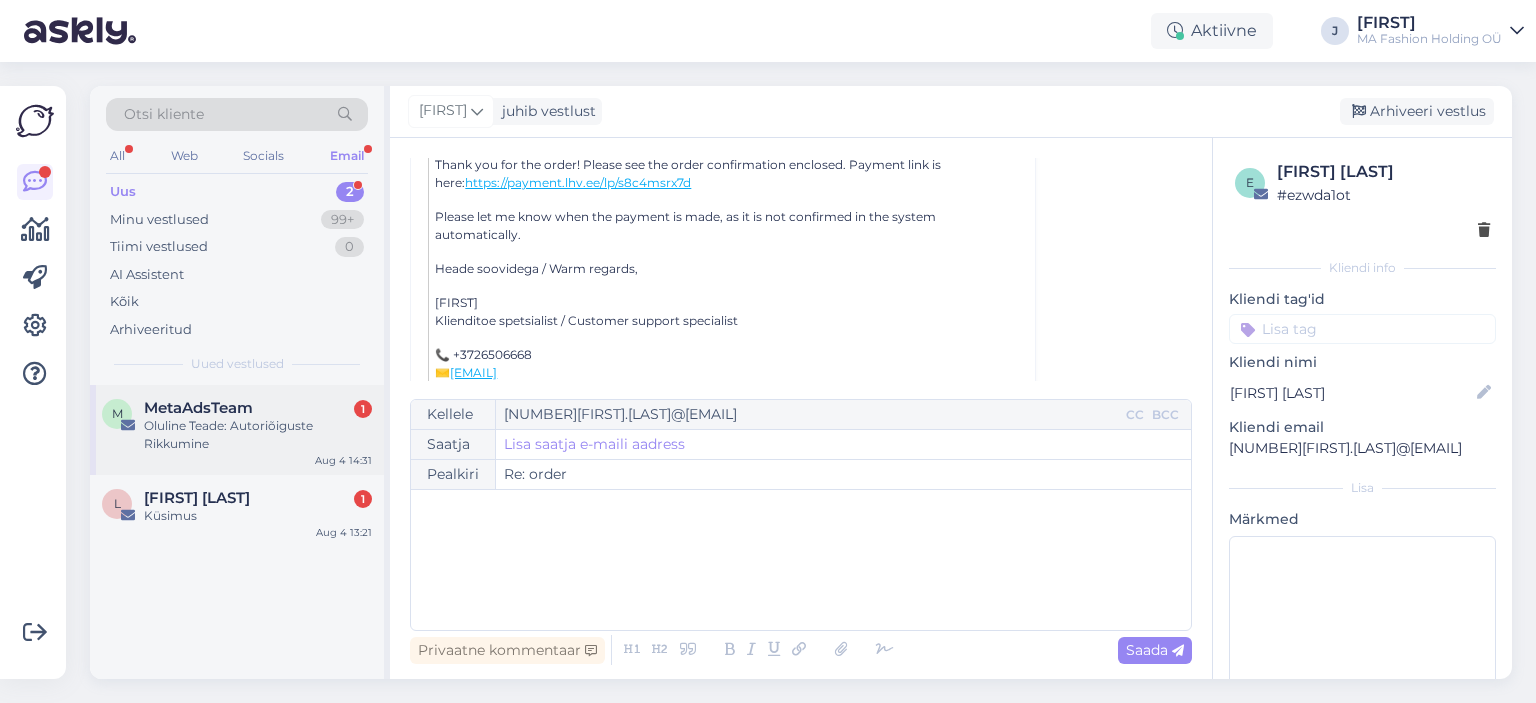 click on "[COMPANY][TEXT] [TEXT]: [TEXT] [DATE] [TIME]" at bounding box center [237, 430] 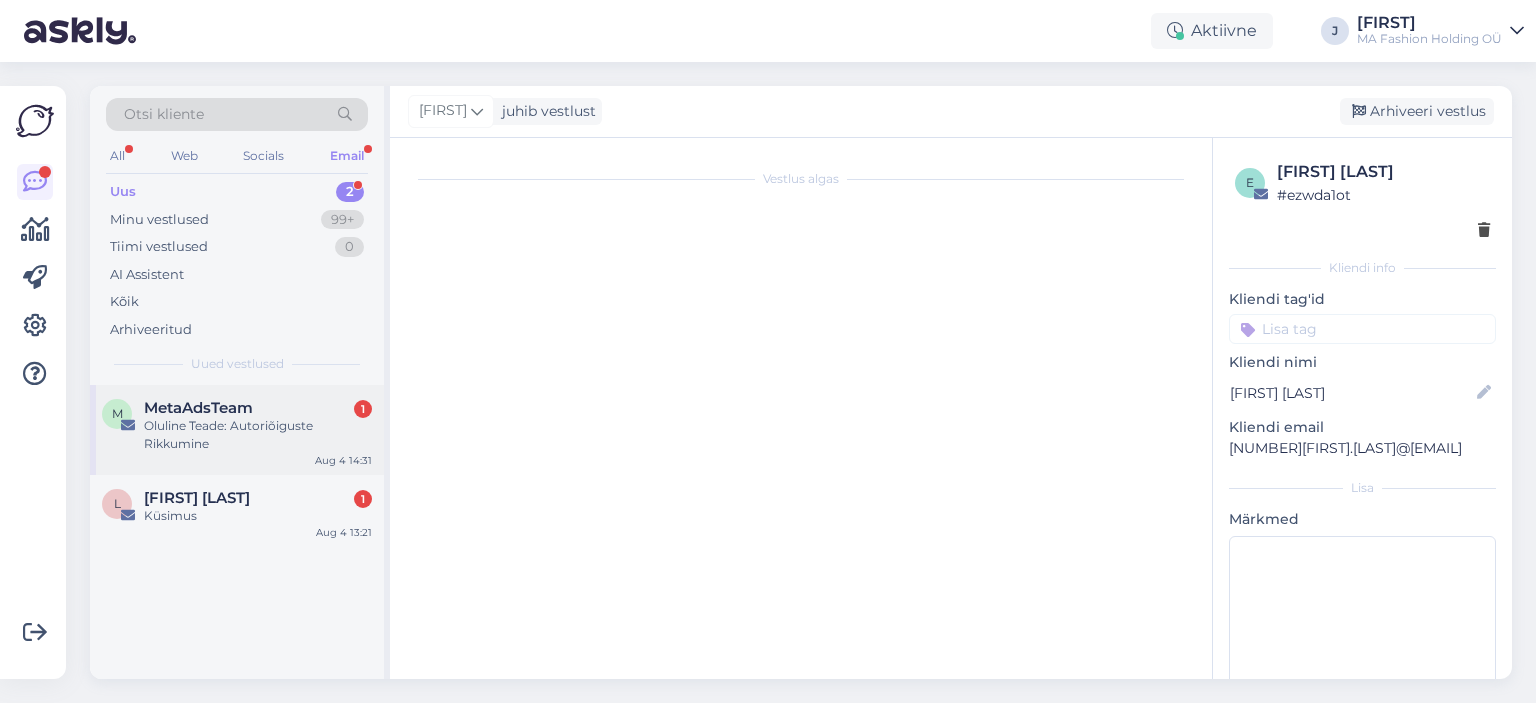 scroll, scrollTop: 0, scrollLeft: 0, axis: both 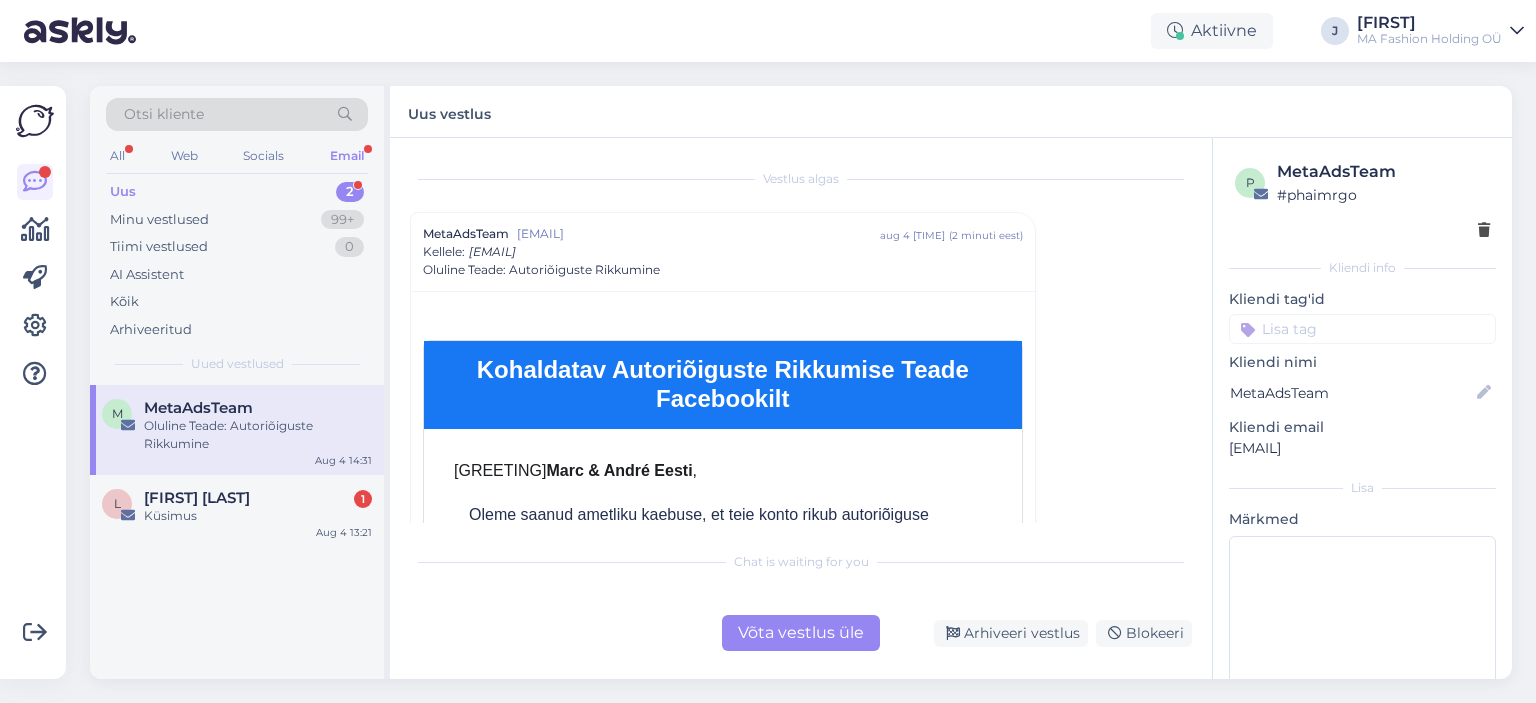 click on "Võta vestlus üle" at bounding box center [801, 633] 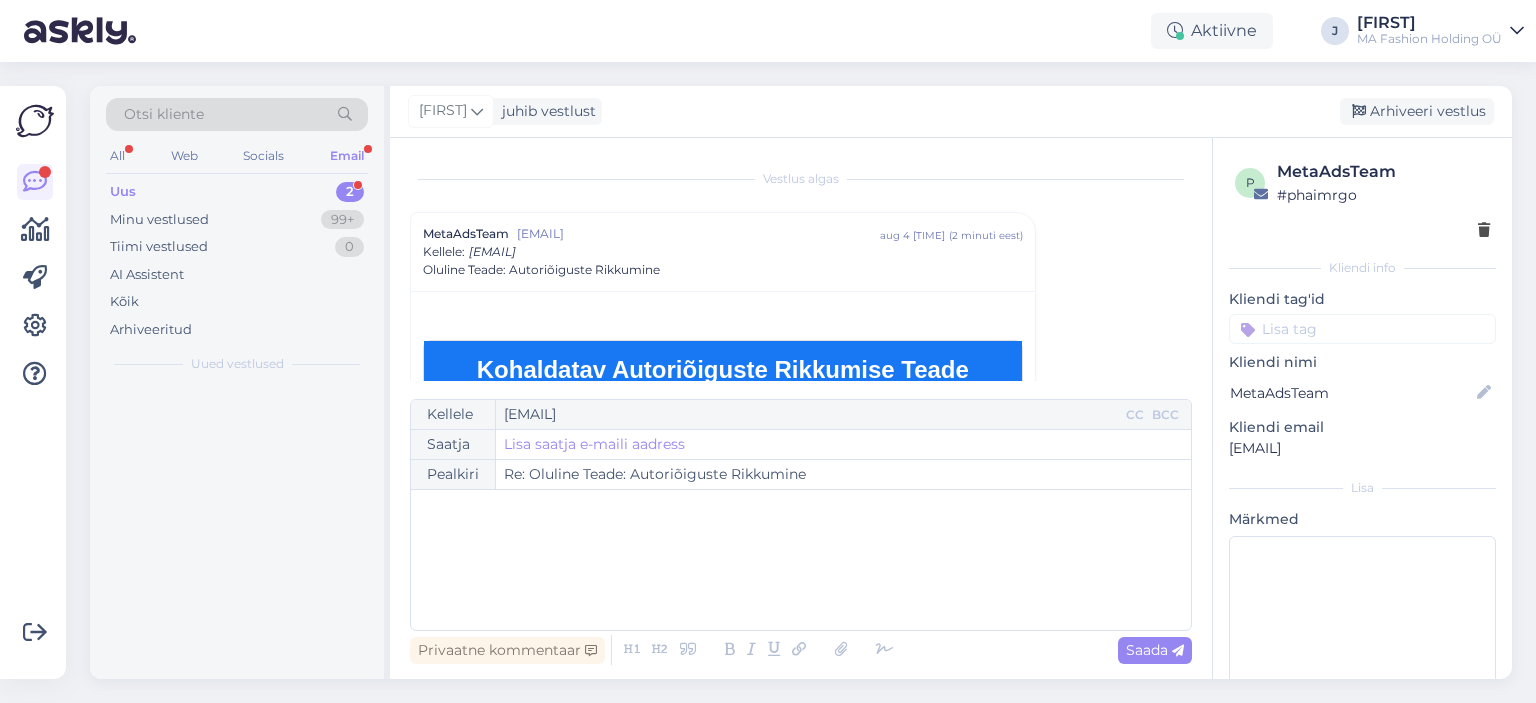 scroll, scrollTop: 54, scrollLeft: 0, axis: vertical 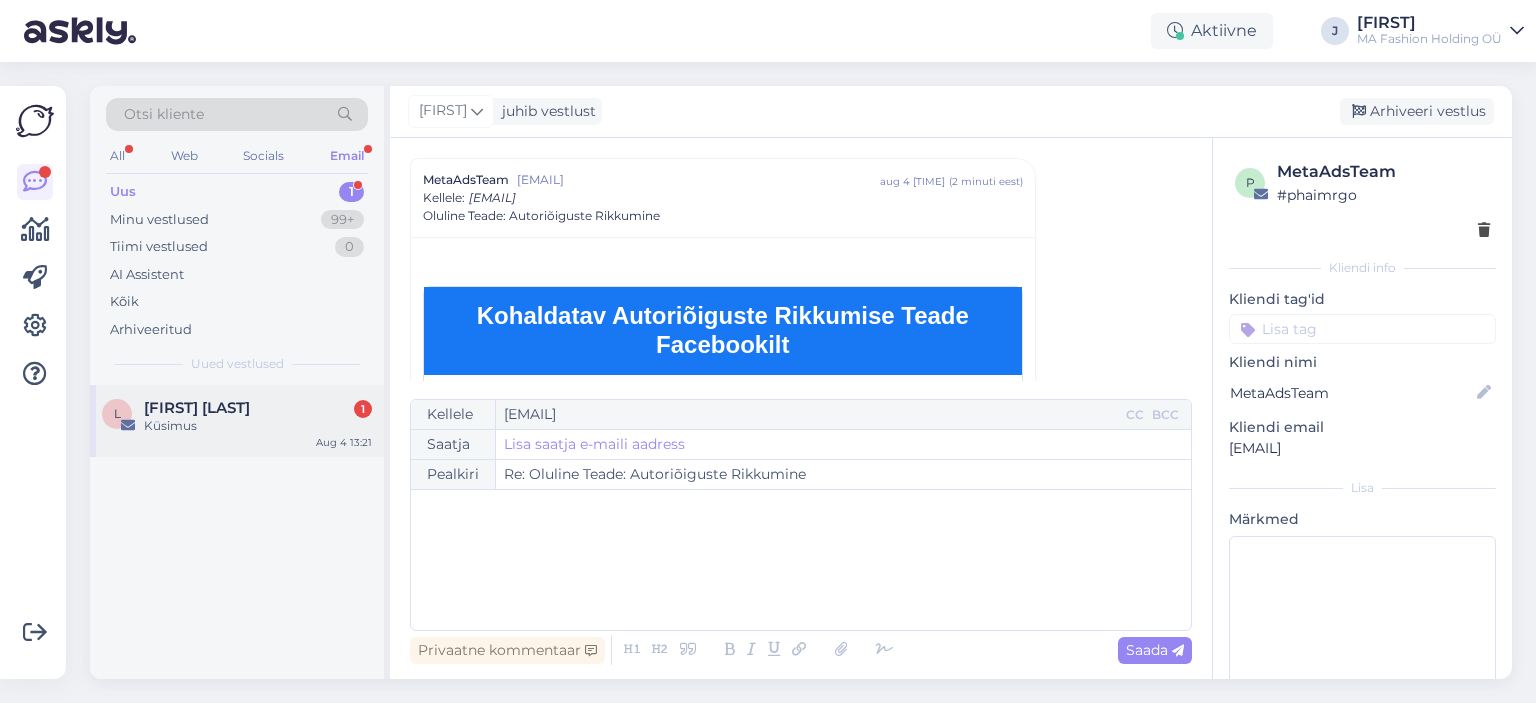 click on "[FIRST] [LAST] 1" at bounding box center (258, 408) 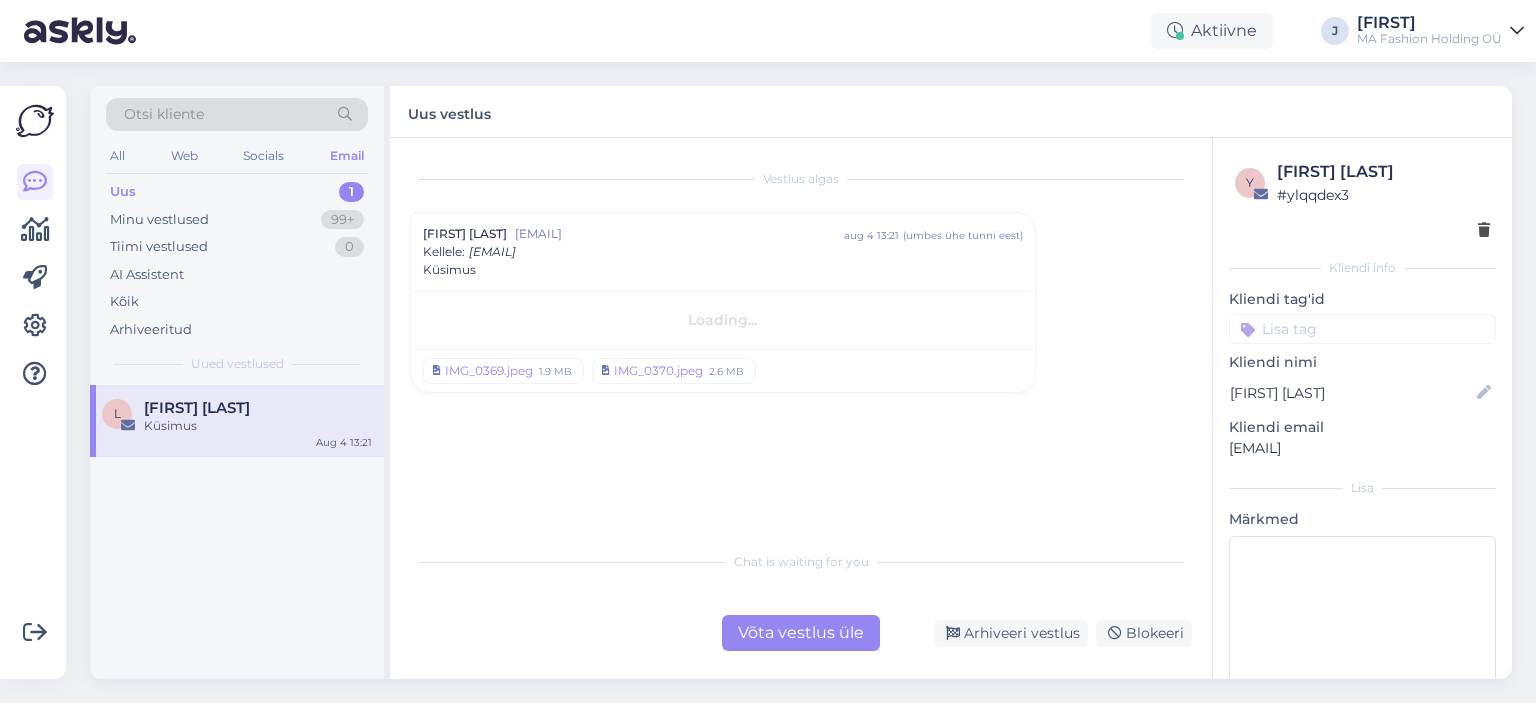 scroll, scrollTop: 0, scrollLeft: 0, axis: both 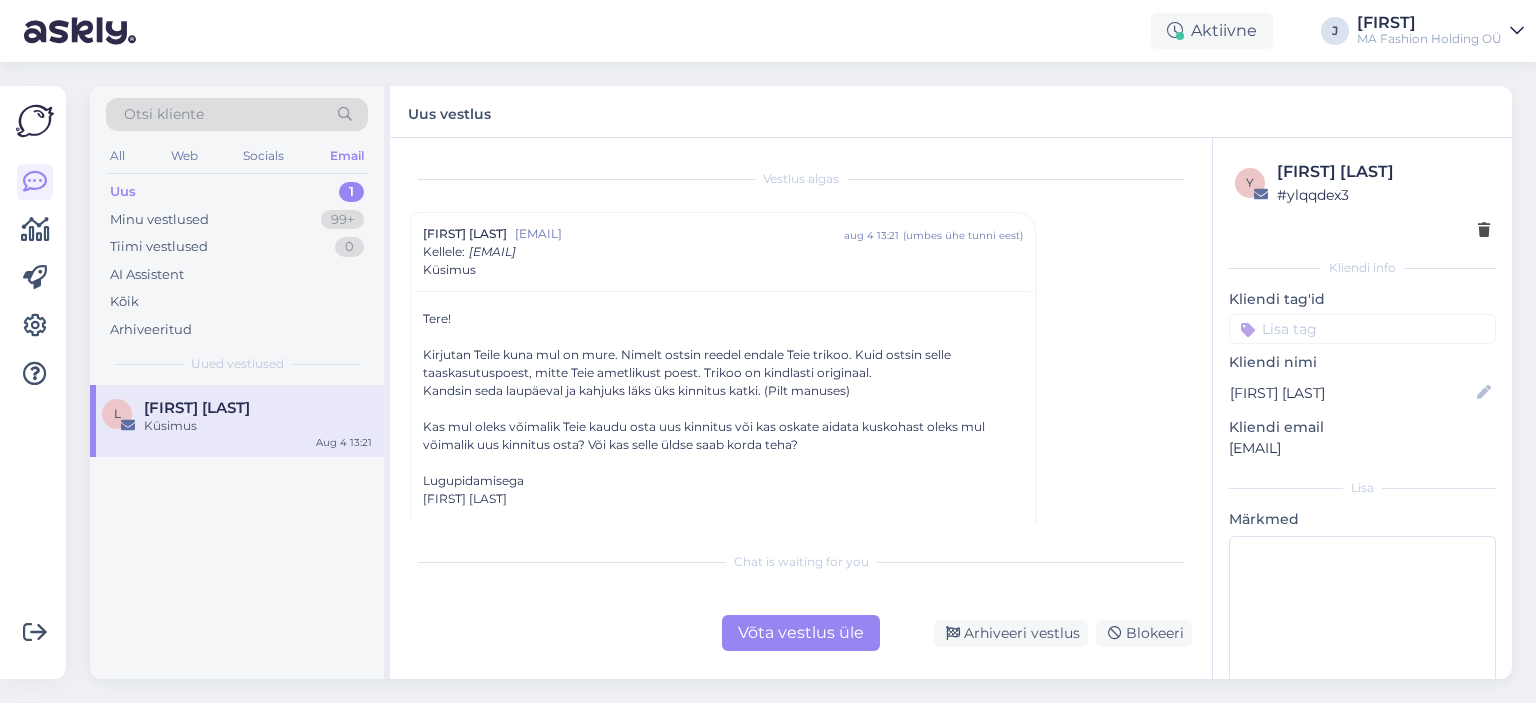 click on "Võta vestlus üle" at bounding box center (801, 633) 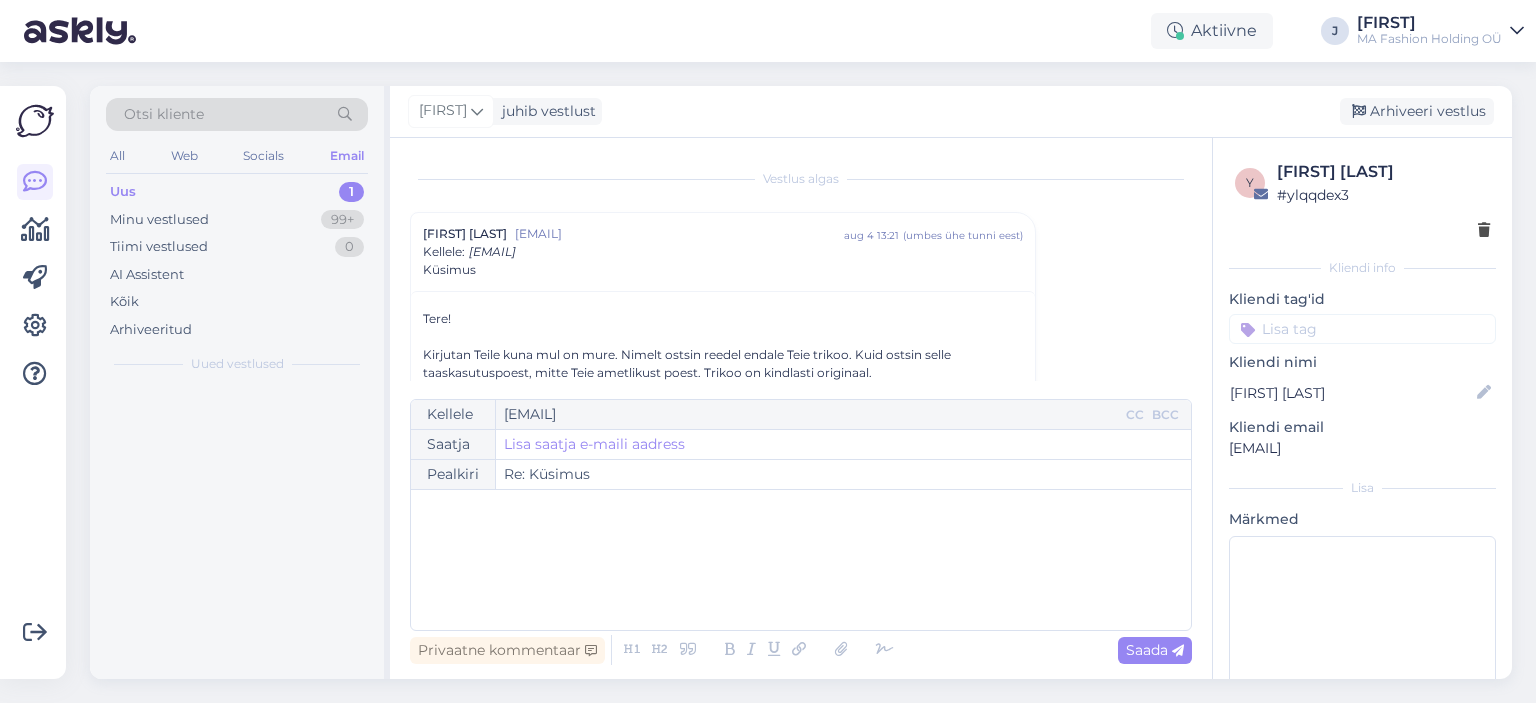 scroll, scrollTop: 54, scrollLeft: 0, axis: vertical 